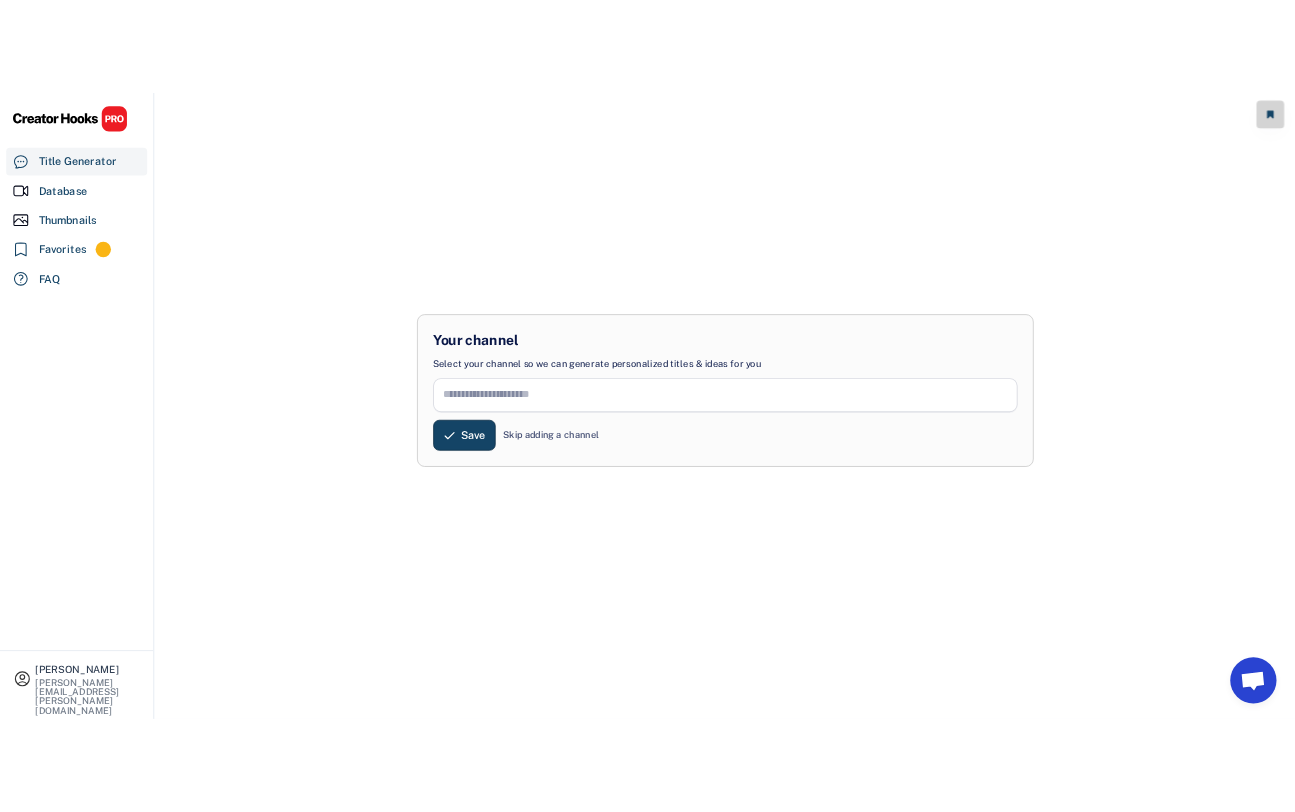 scroll, scrollTop: 0, scrollLeft: 0, axis: both 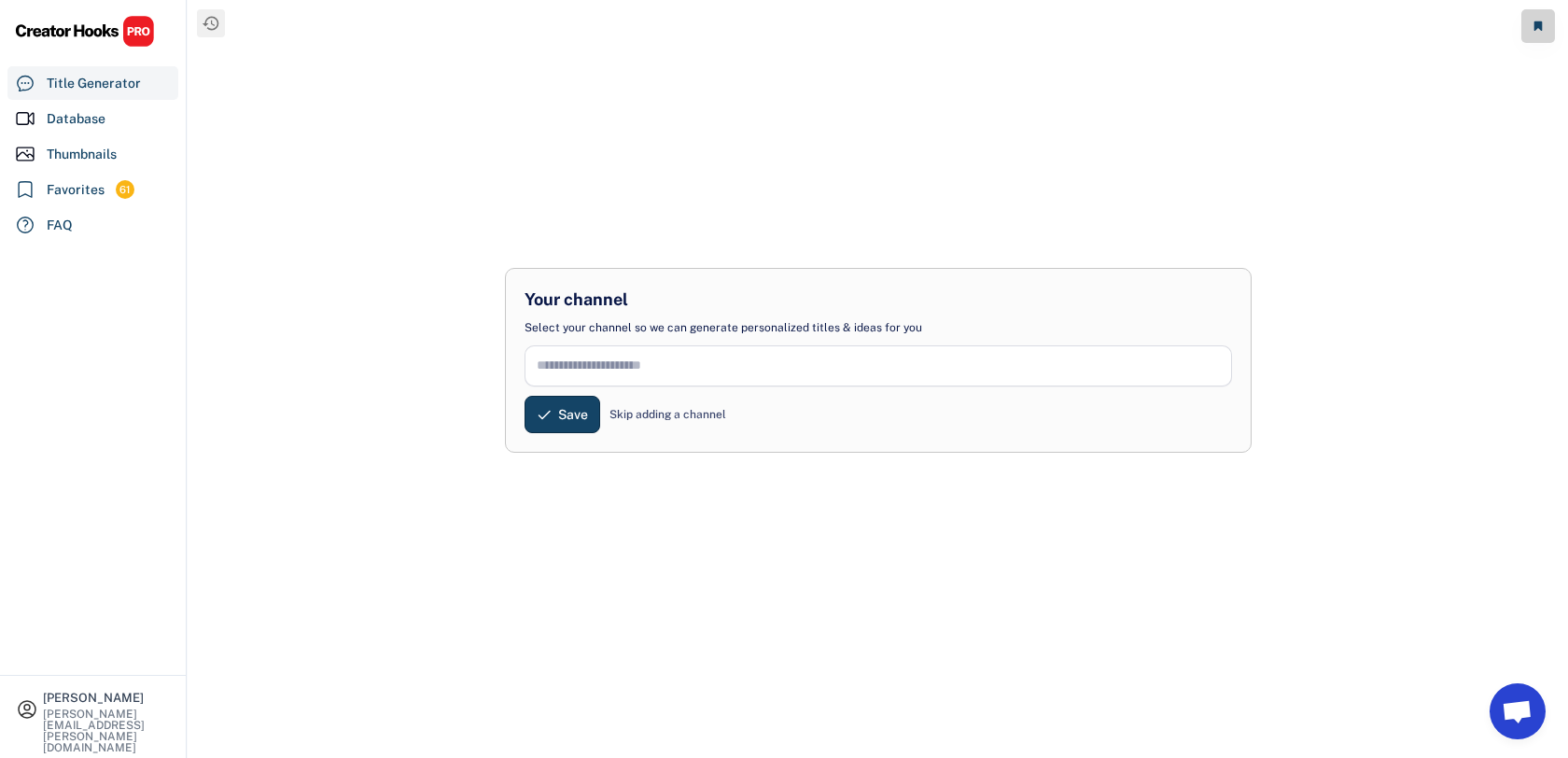 click on "Save Skip adding a channel" at bounding box center [878, 414] 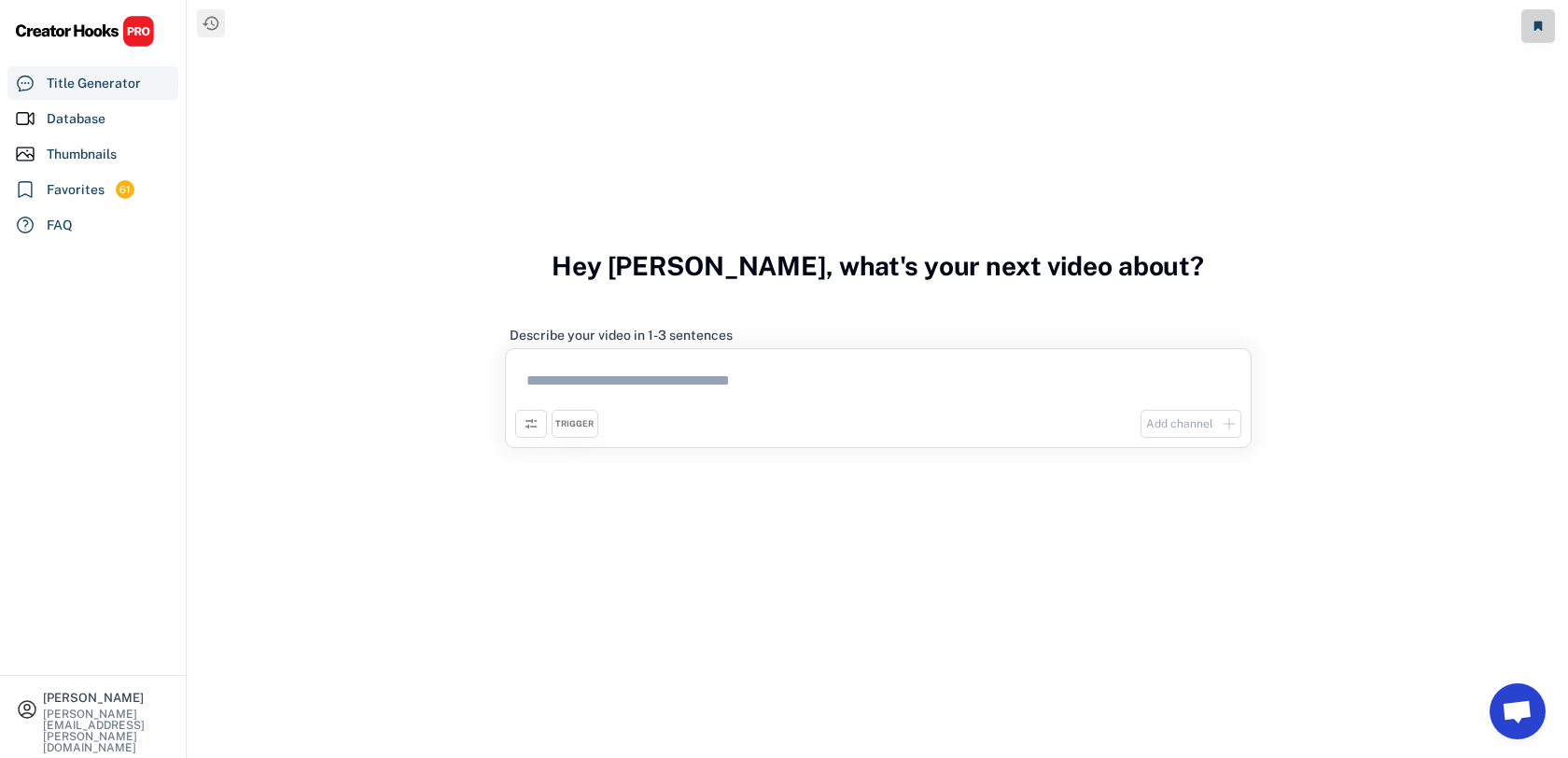 click at bounding box center [878, 384] 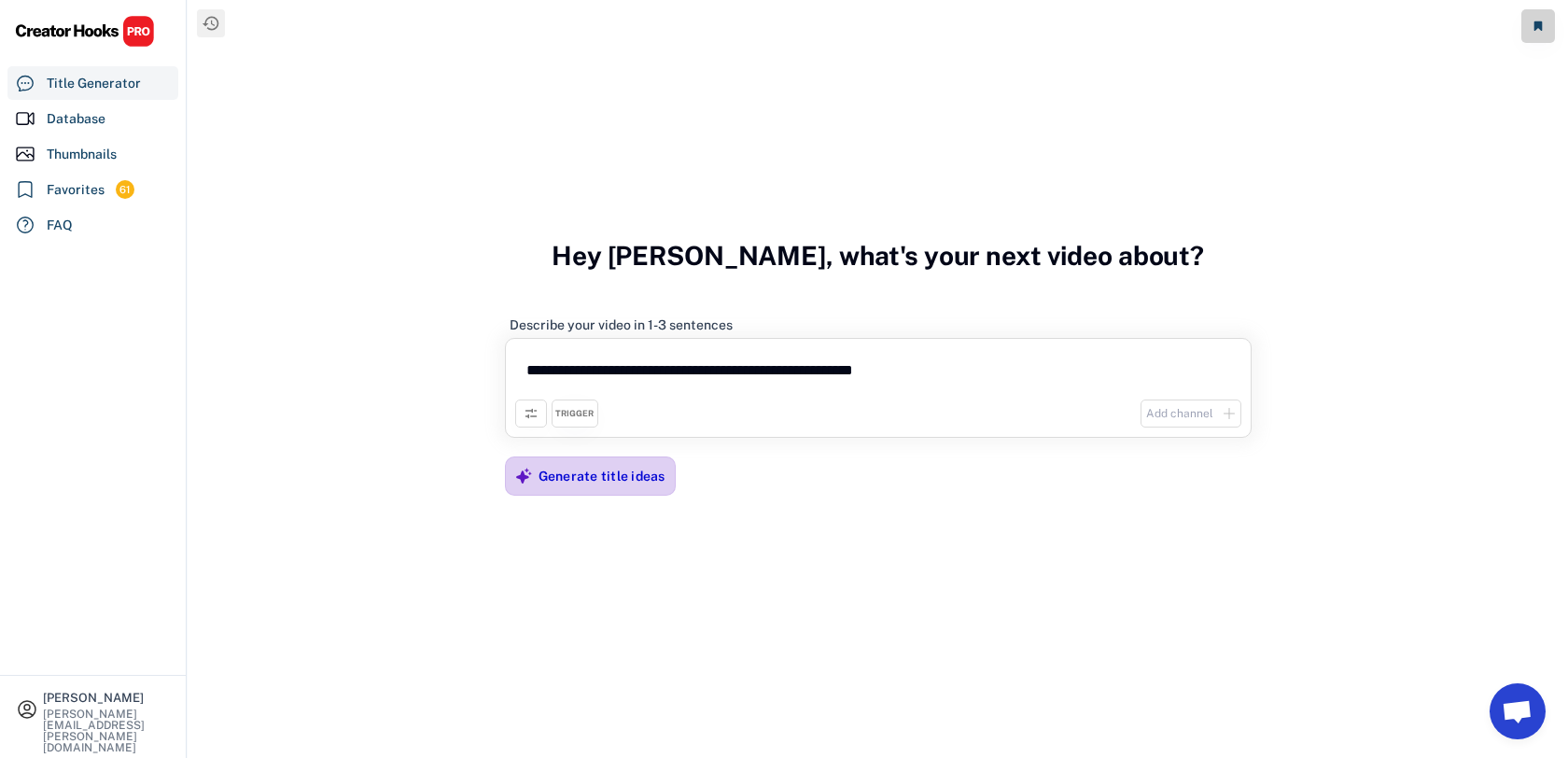 type on "**********" 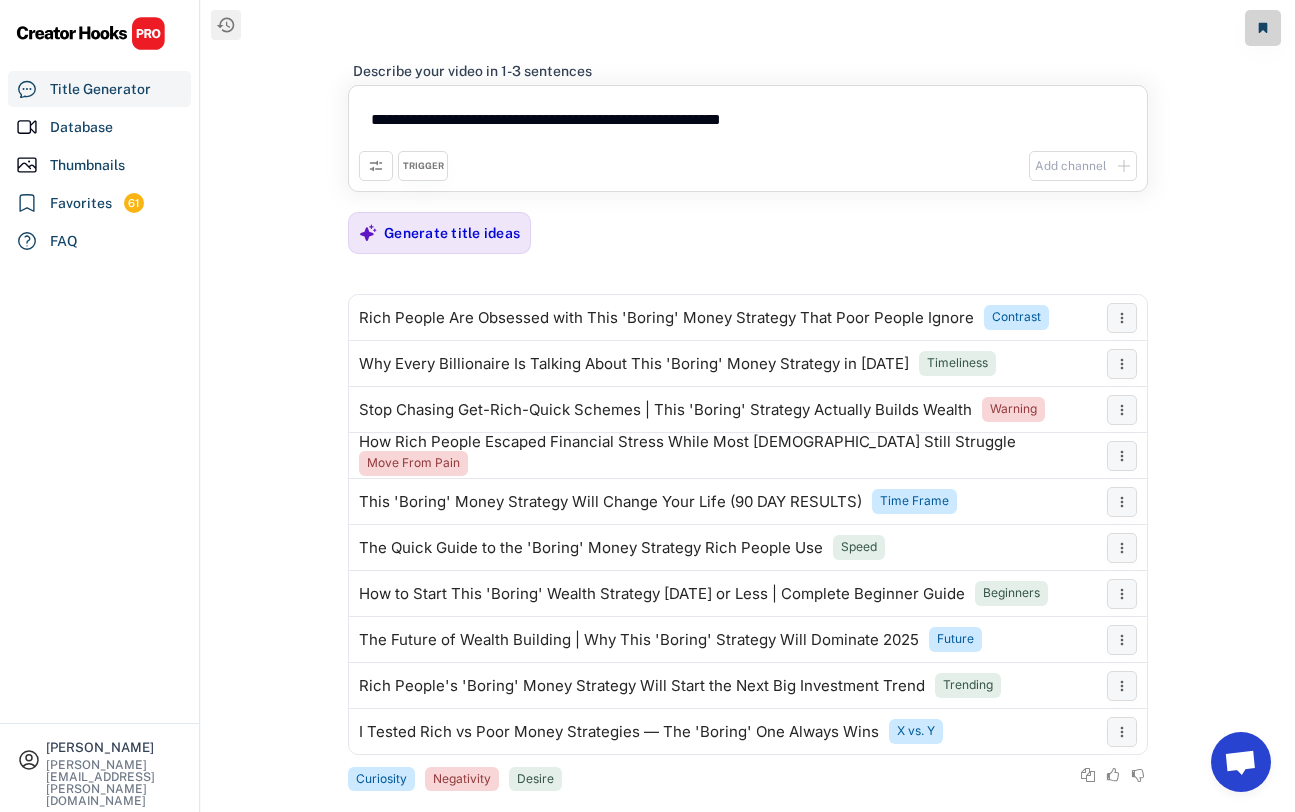 click on "**********" at bounding box center [748, 406] 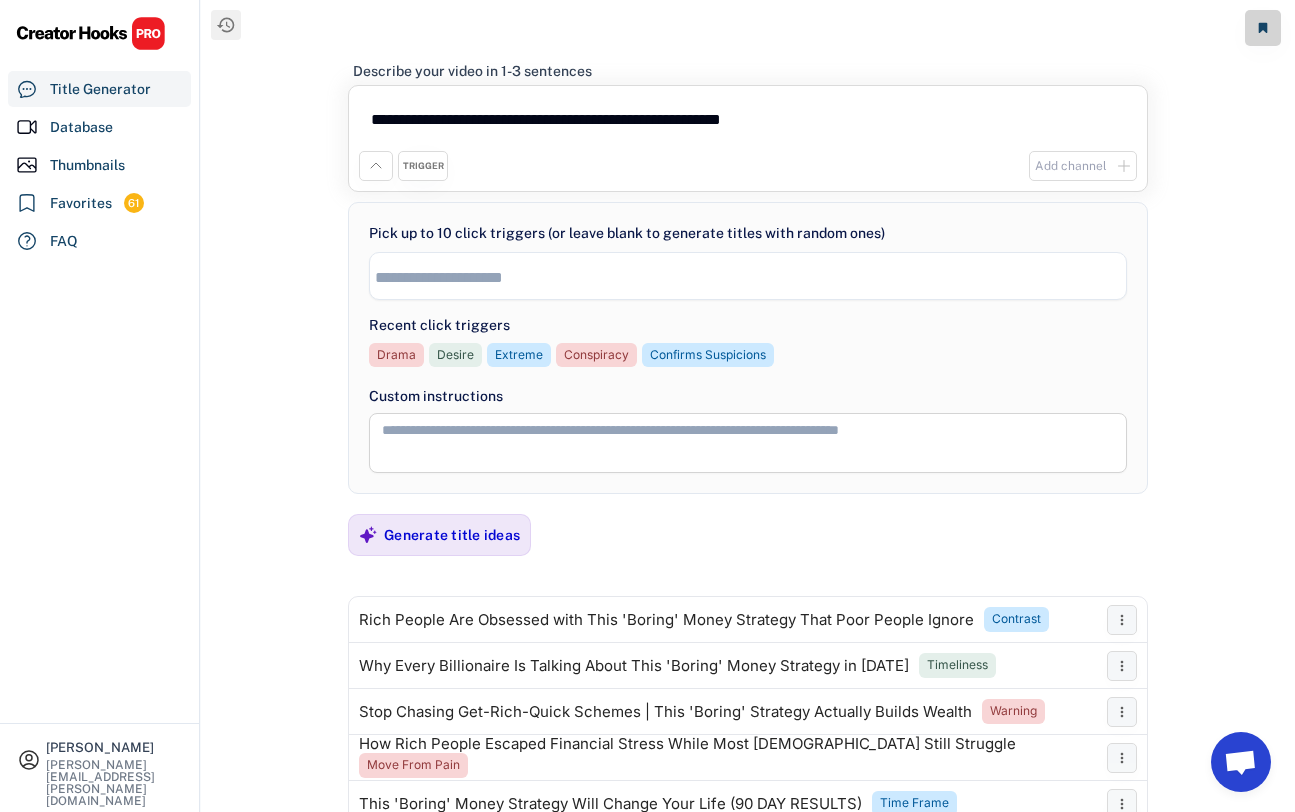 click on "**********" at bounding box center (748, 276) 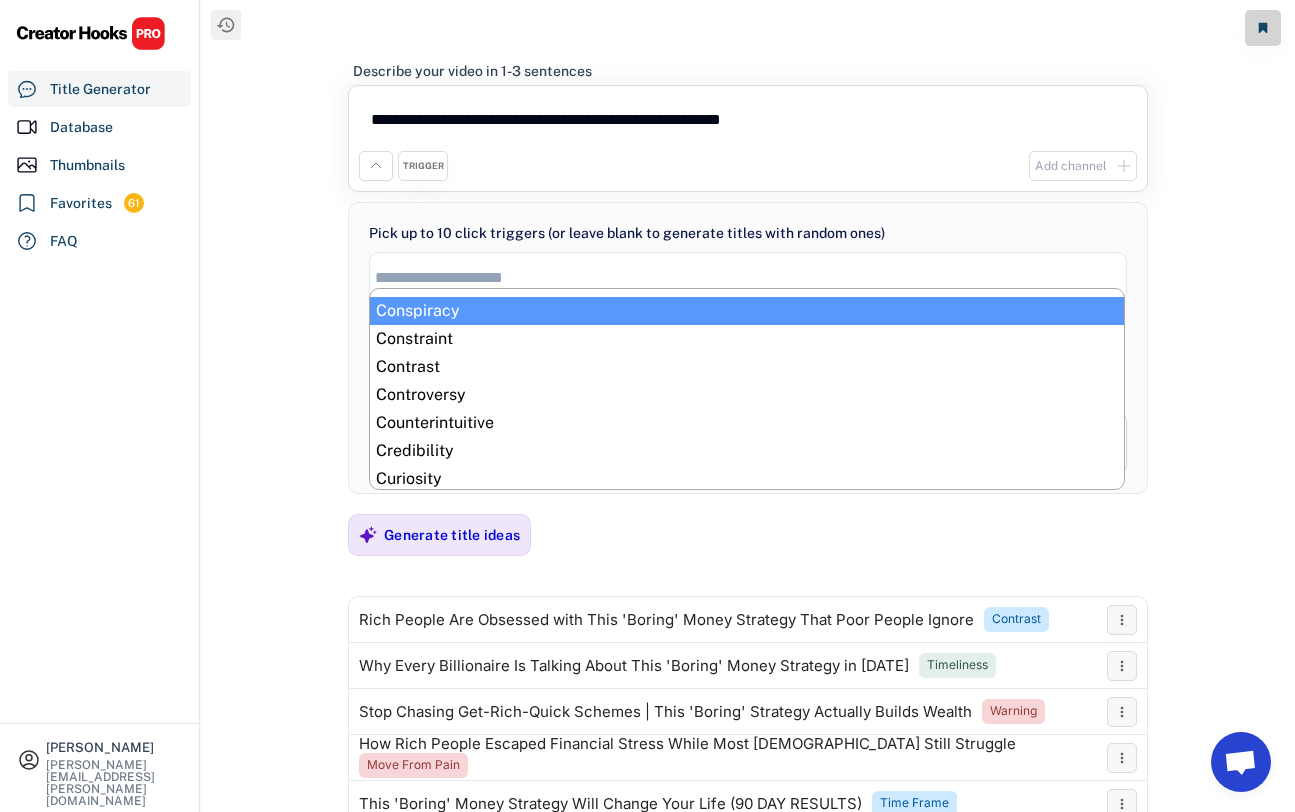 scroll, scrollTop: 116, scrollLeft: 0, axis: vertical 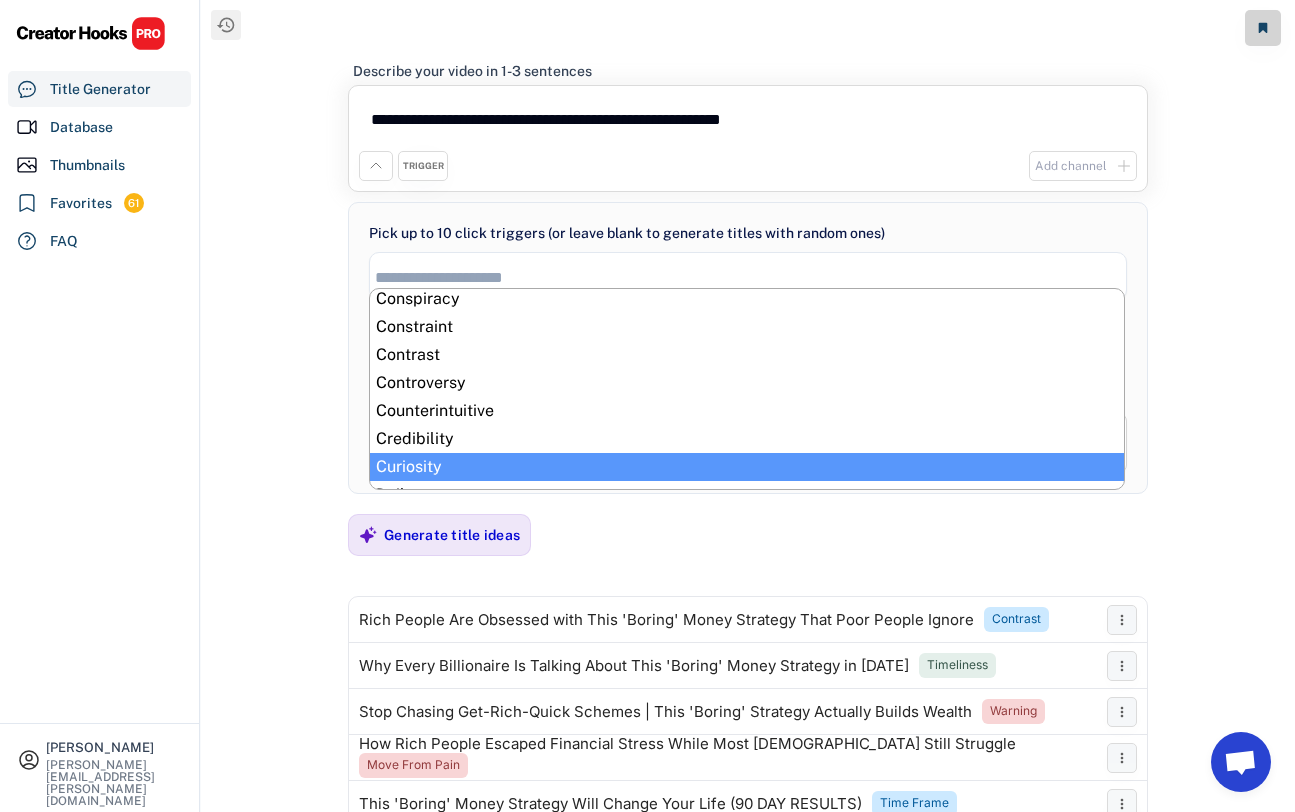 select on "**********" 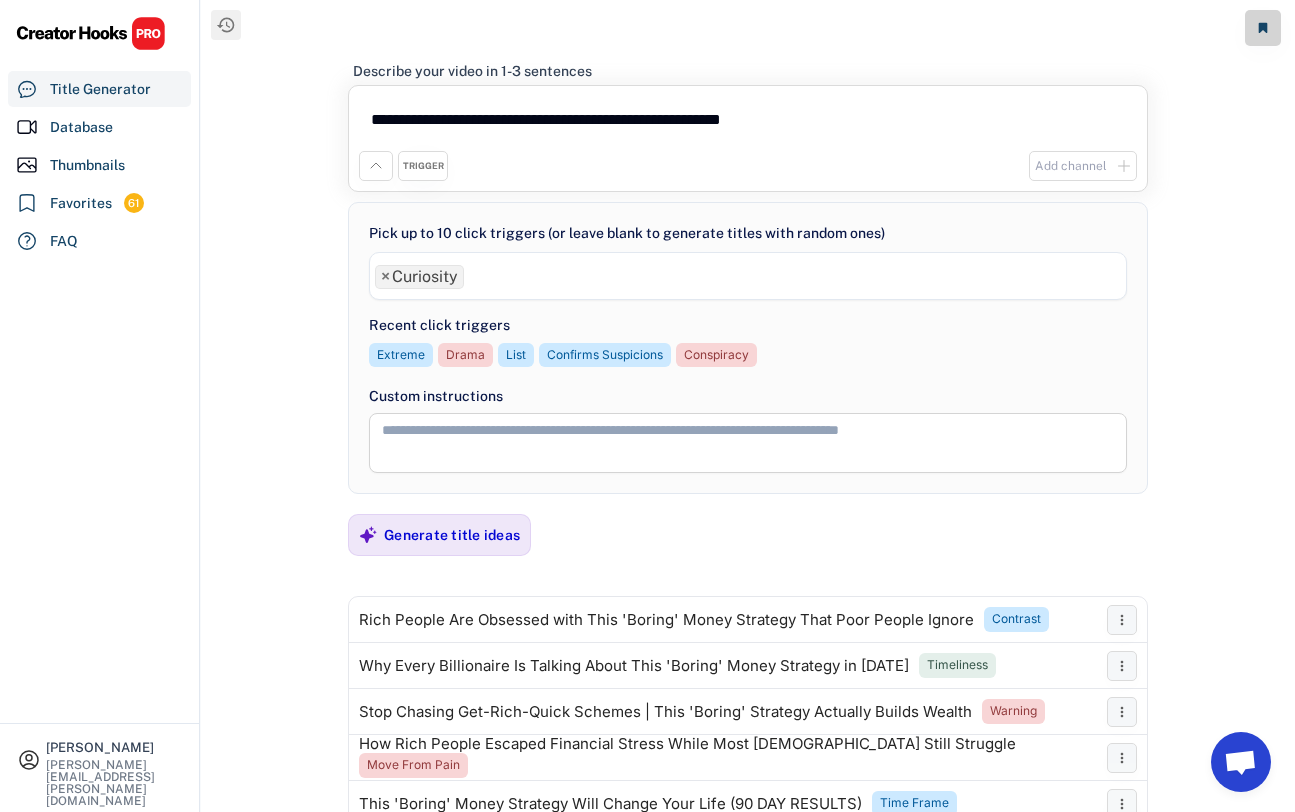 scroll, scrollTop: 170, scrollLeft: 0, axis: vertical 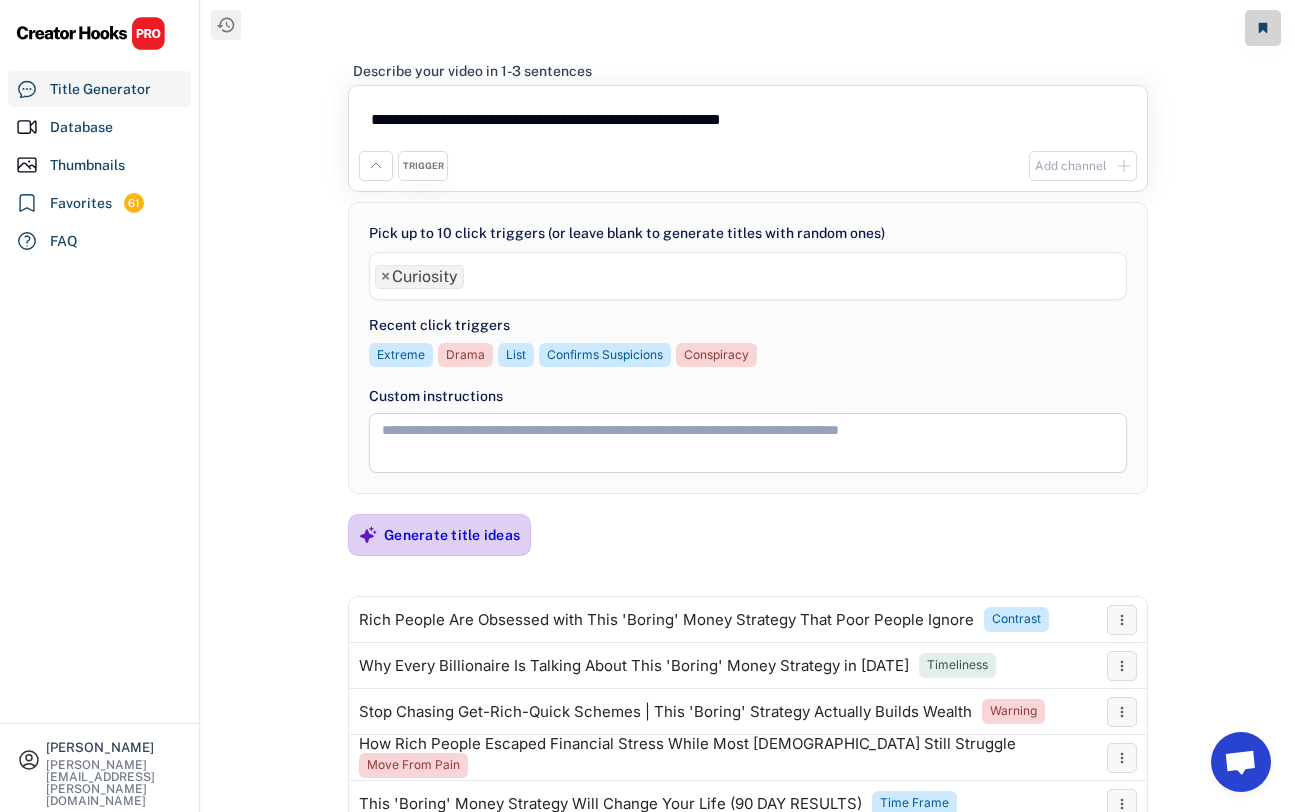 click on "Generate title ideas" at bounding box center (452, 535) 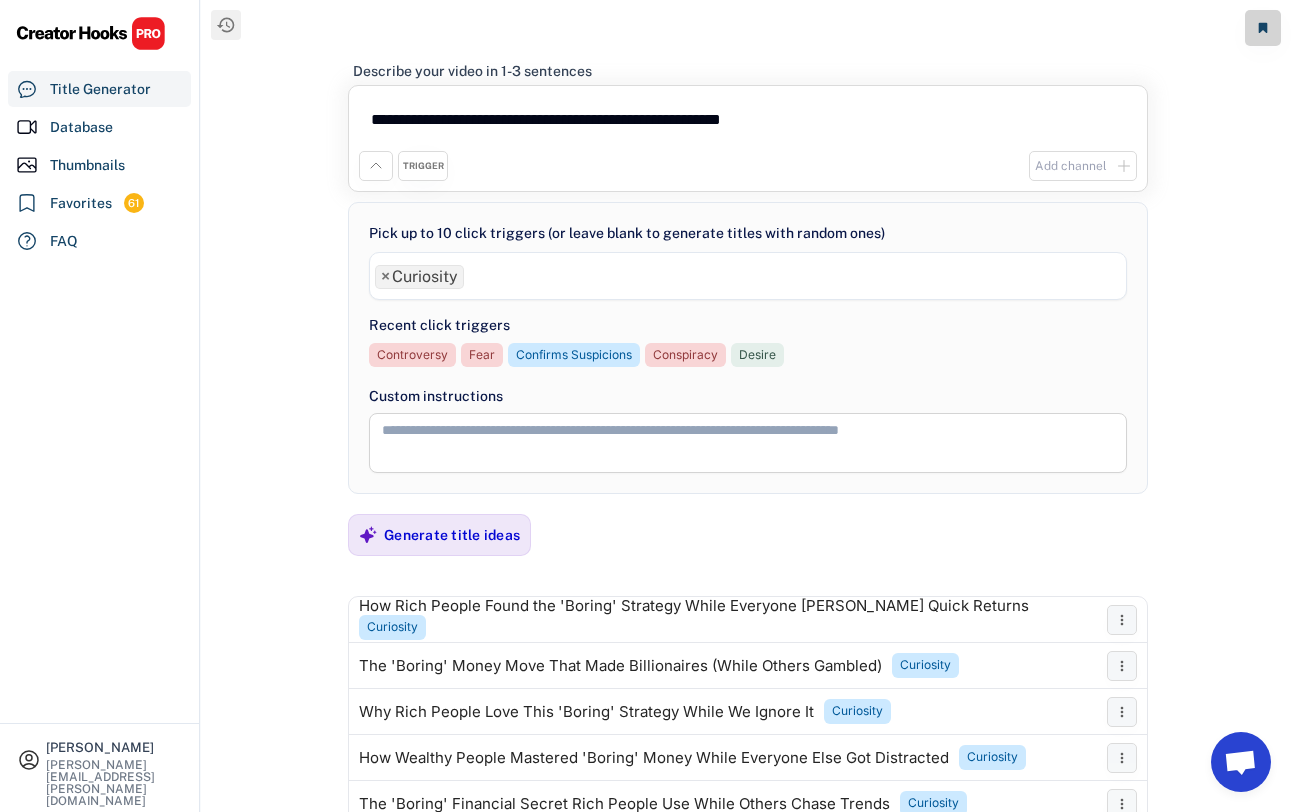 click on "**********" at bounding box center (748, 406) 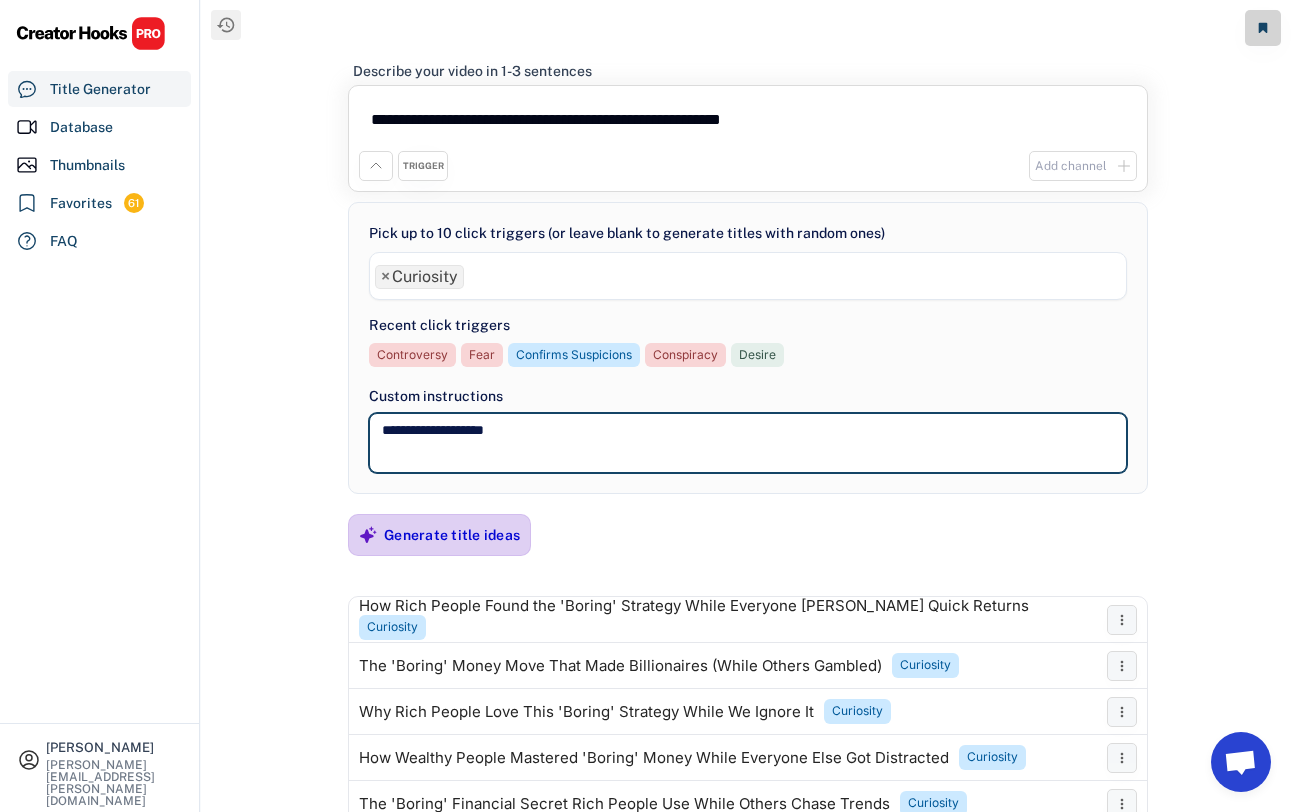 type on "**********" 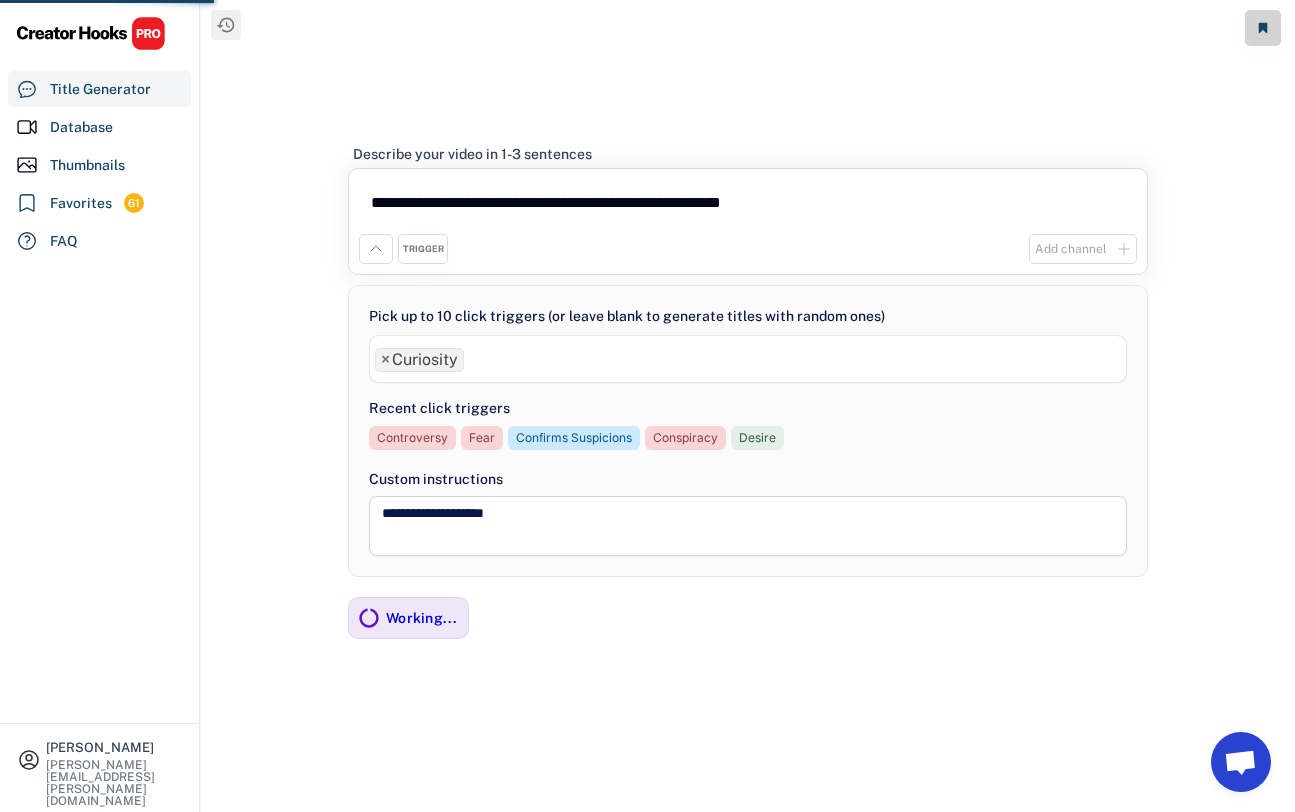 click on "**********" at bounding box center [748, 406] 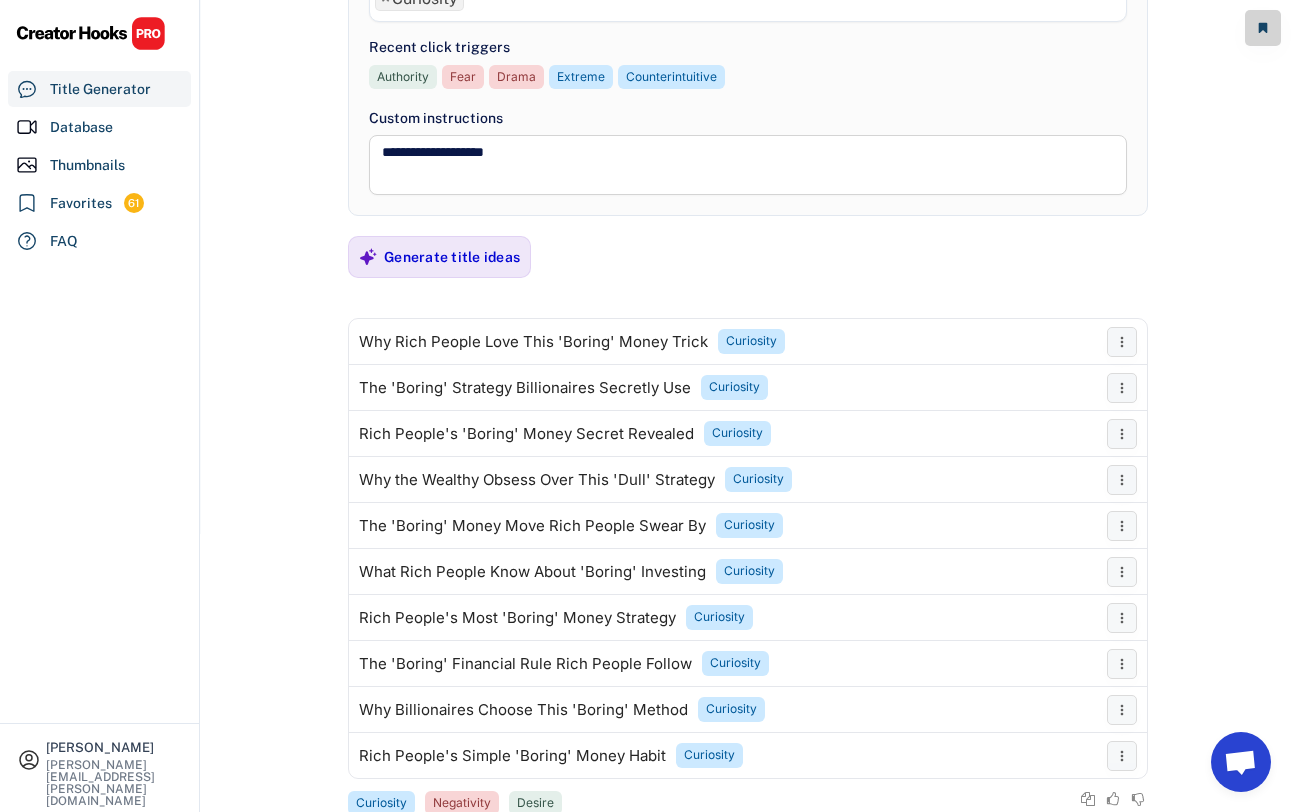 scroll, scrollTop: 281, scrollLeft: 0, axis: vertical 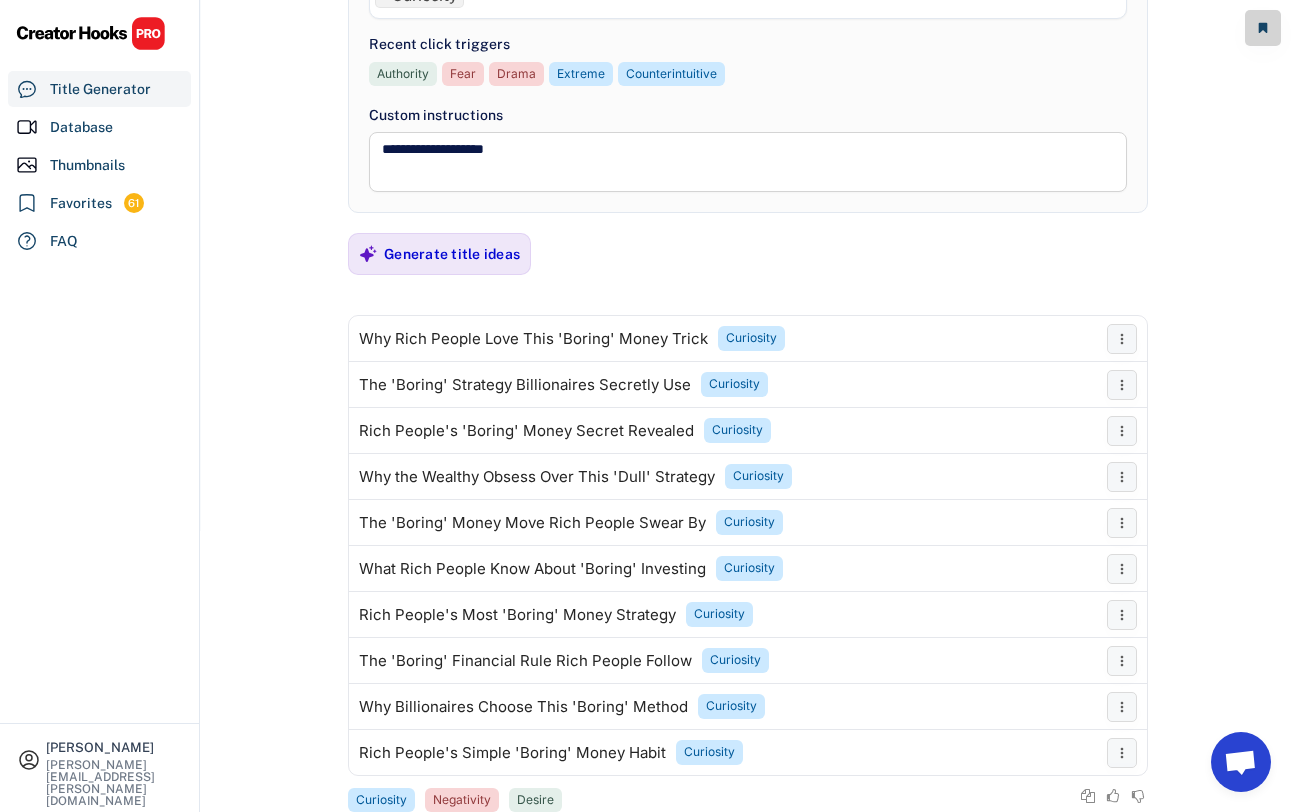 click on "**********" at bounding box center [647, 125] 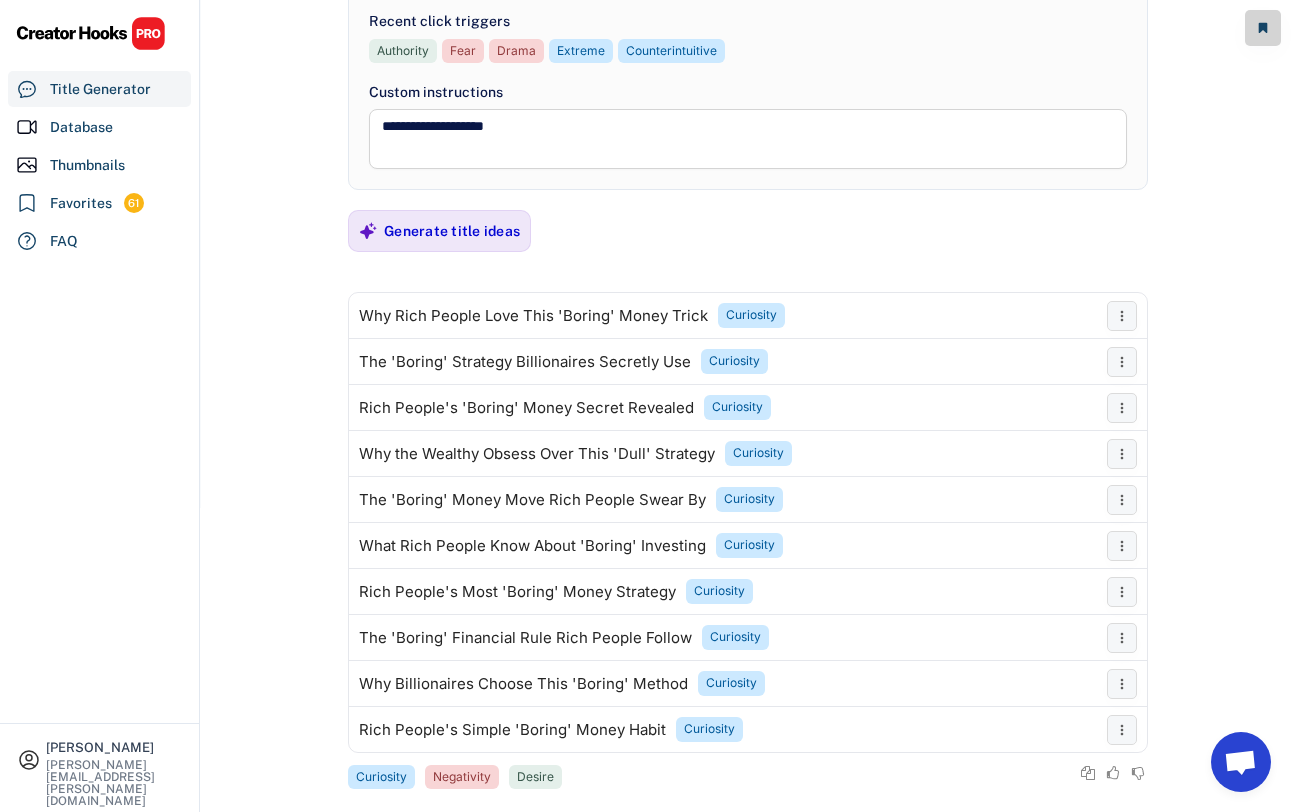scroll, scrollTop: 307, scrollLeft: 0, axis: vertical 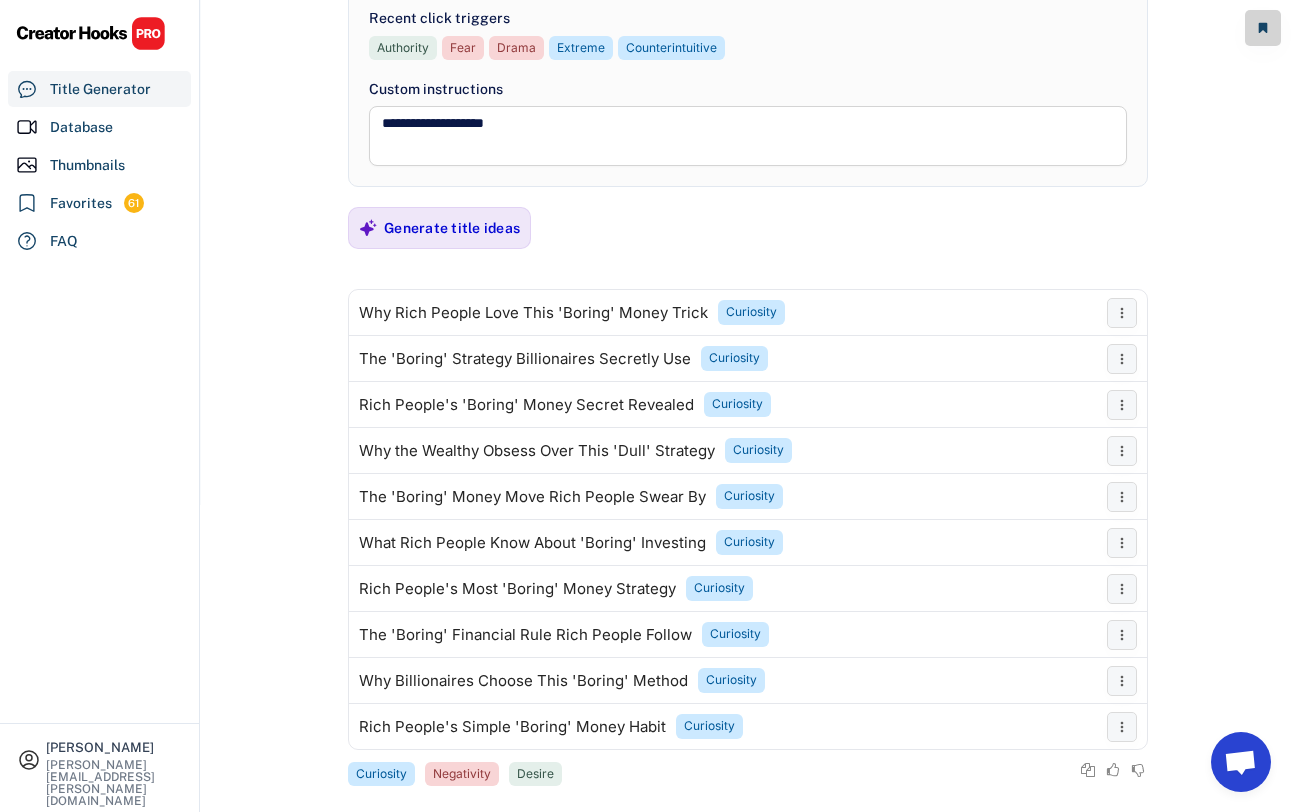 click on "**********" at bounding box center [647, 99] 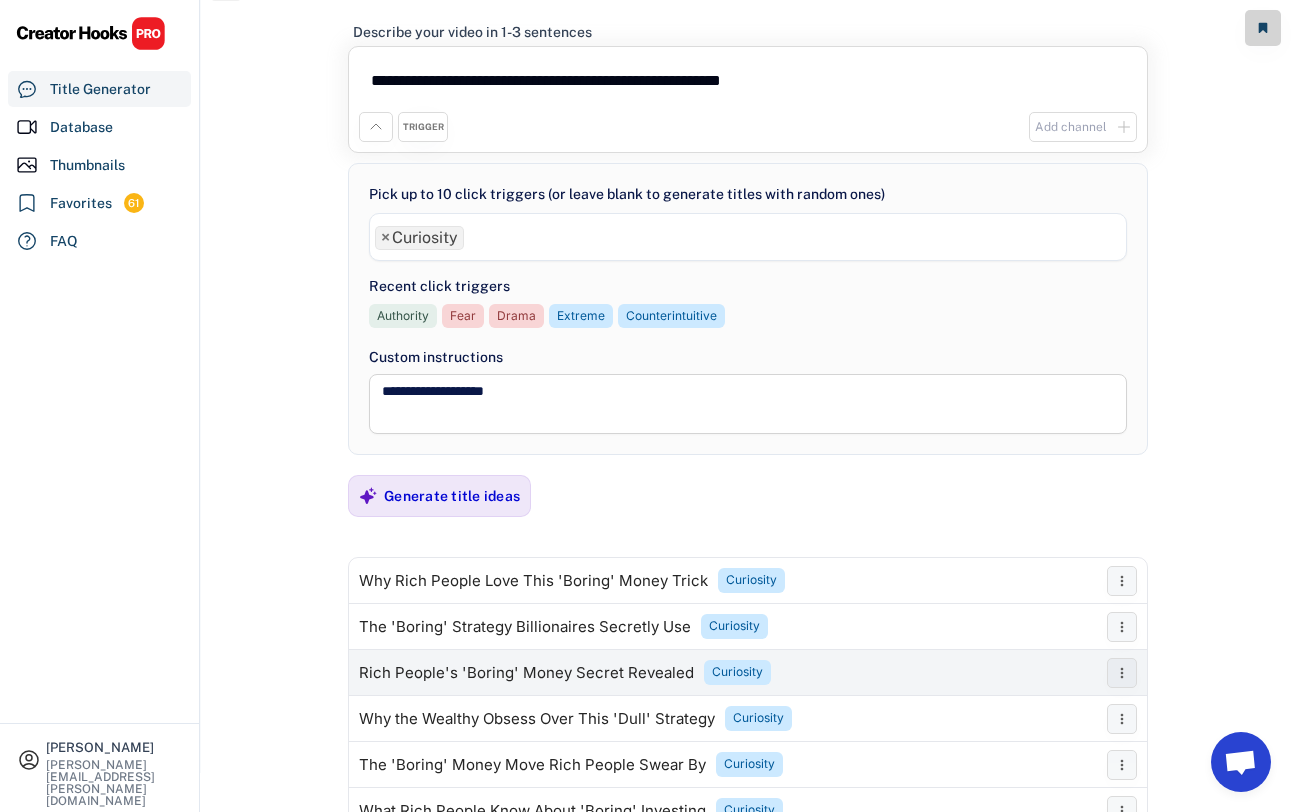 scroll, scrollTop: 0, scrollLeft: 0, axis: both 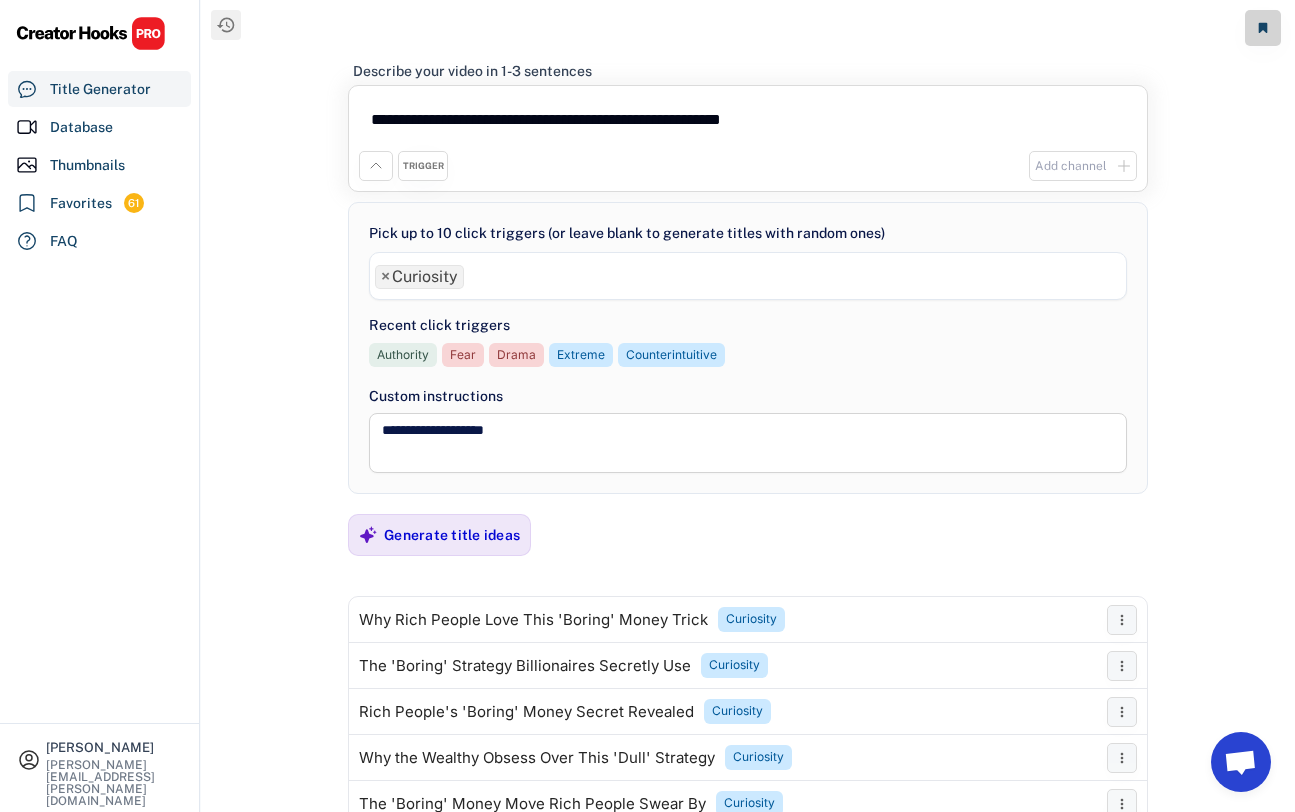 click on "**********" at bounding box center [748, 406] 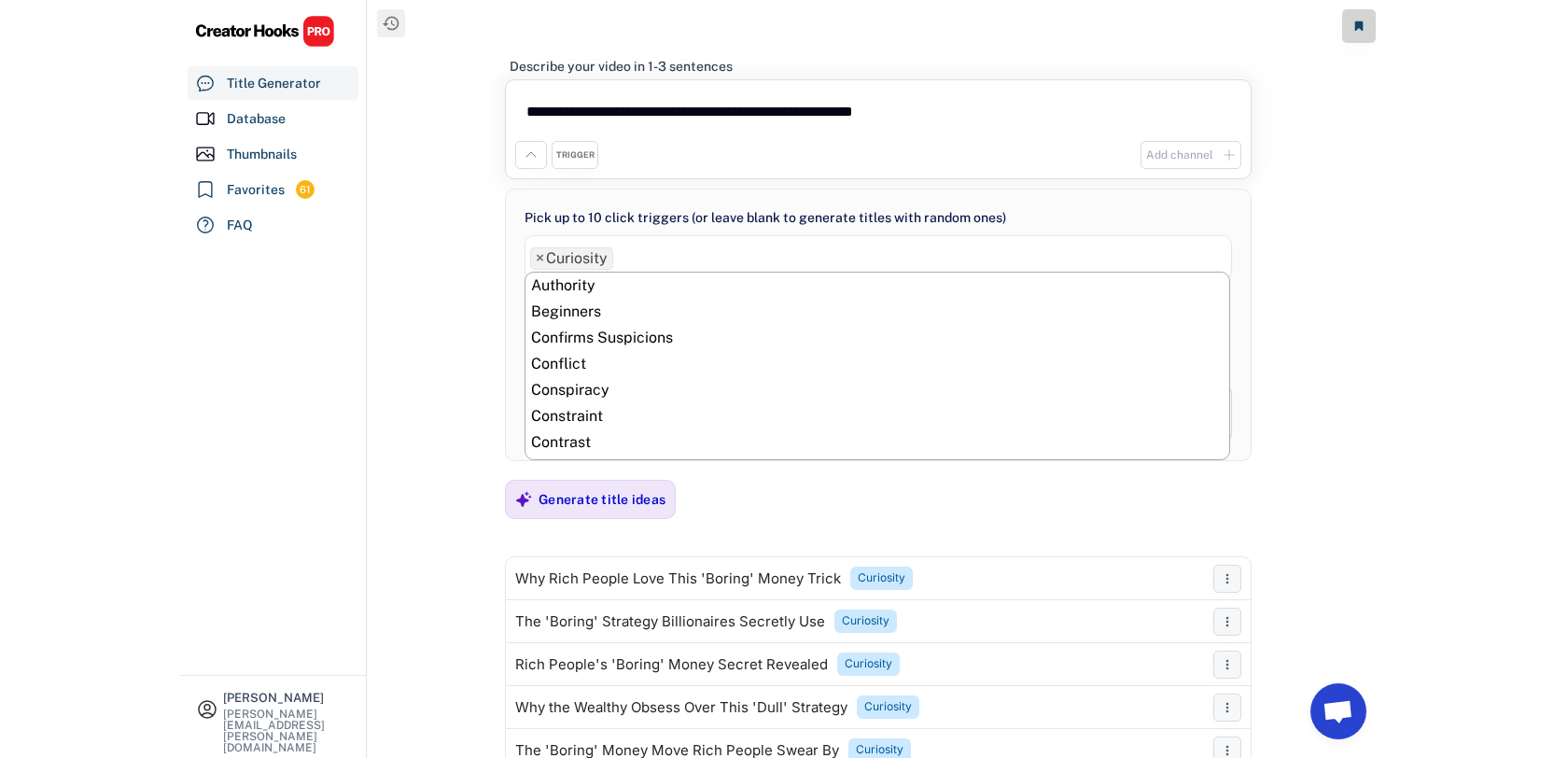 scroll, scrollTop: 209, scrollLeft: 0, axis: vertical 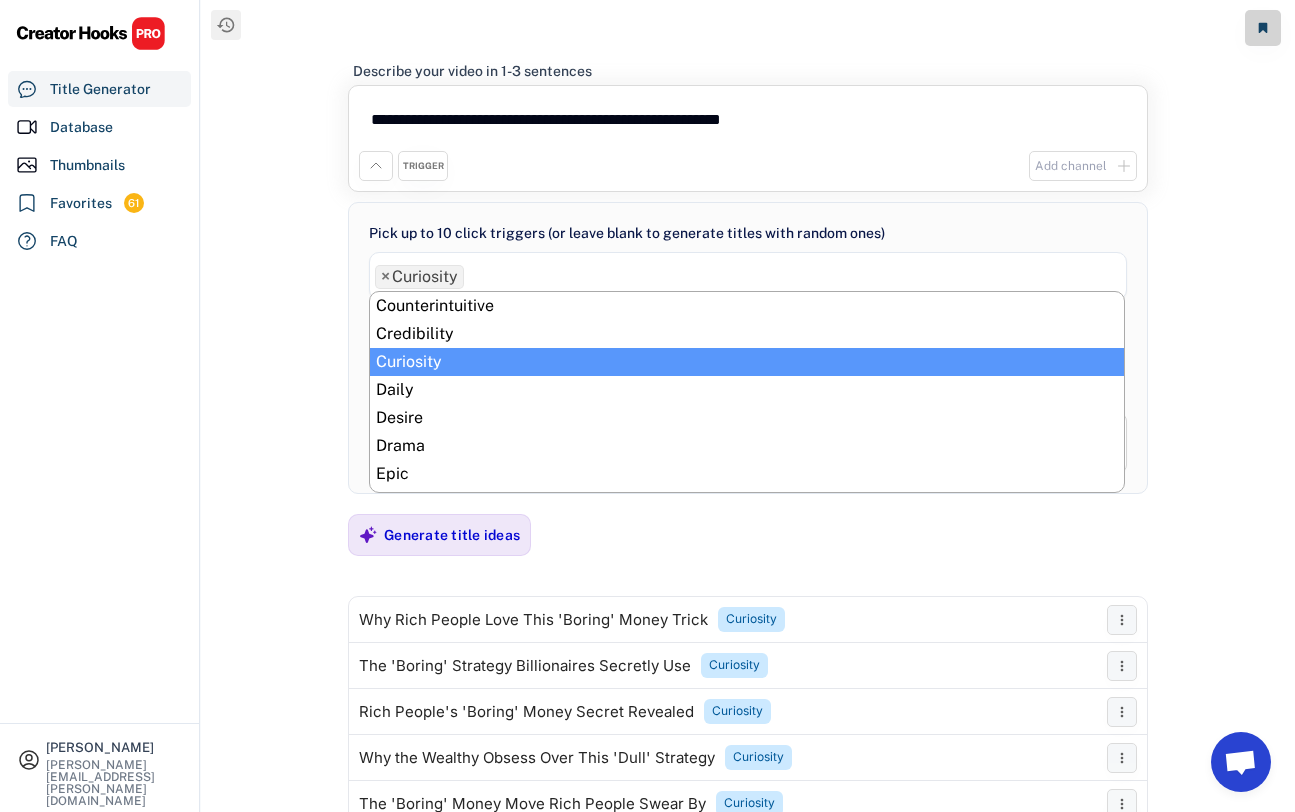 click on "×" at bounding box center [385, 277] 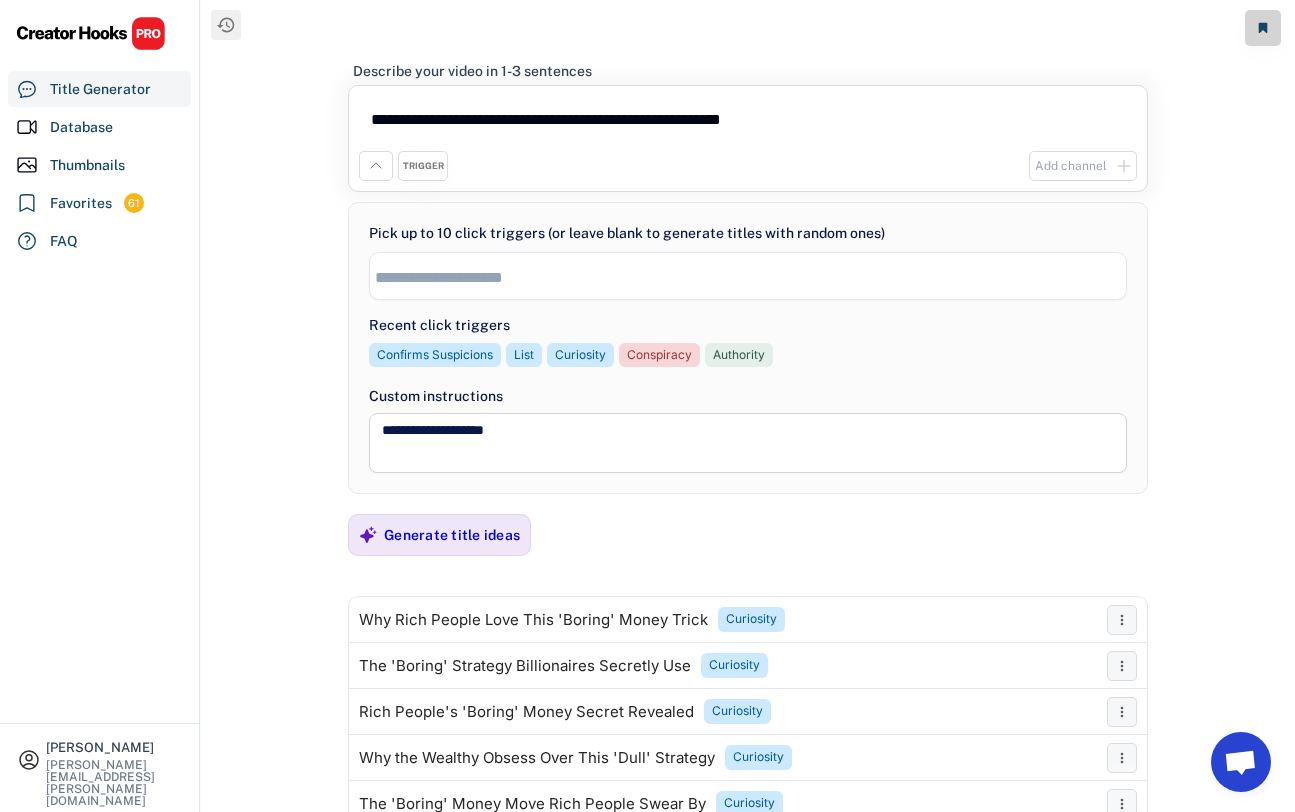 click on "**********" at bounding box center [748, 406] 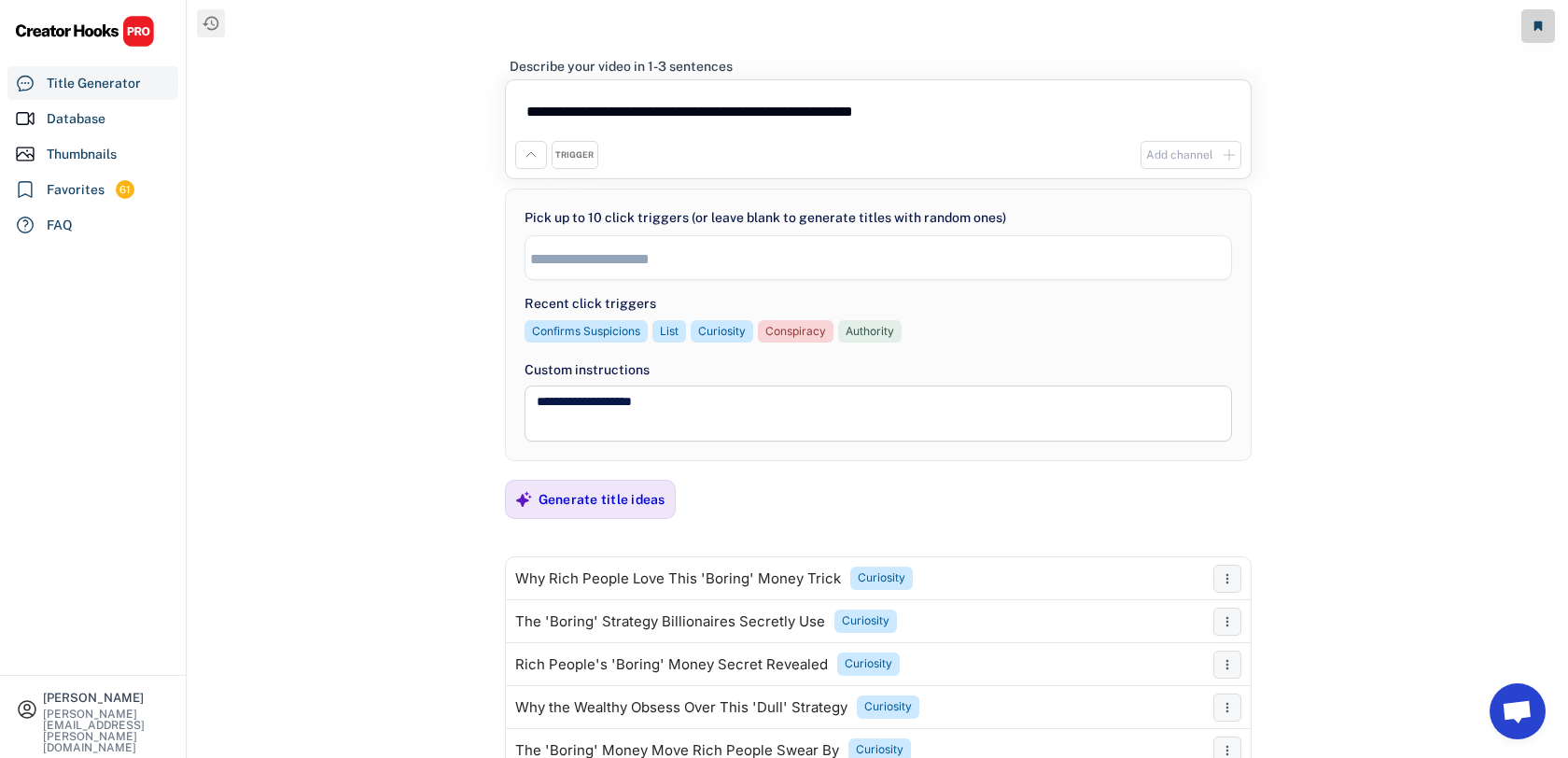click on "**********" at bounding box center (877, 379) 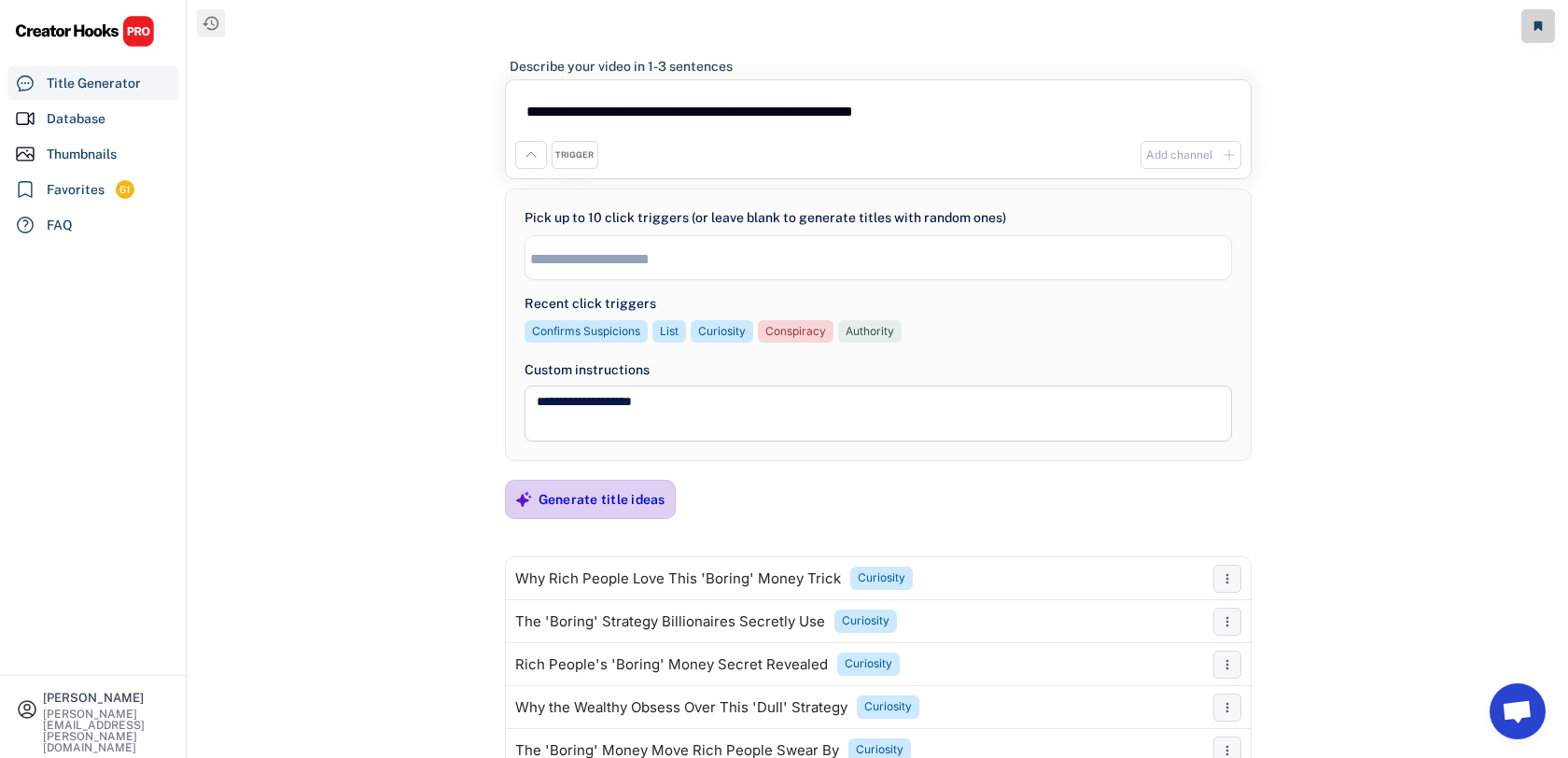 click on "Generate title ideas" at bounding box center (602, 499) 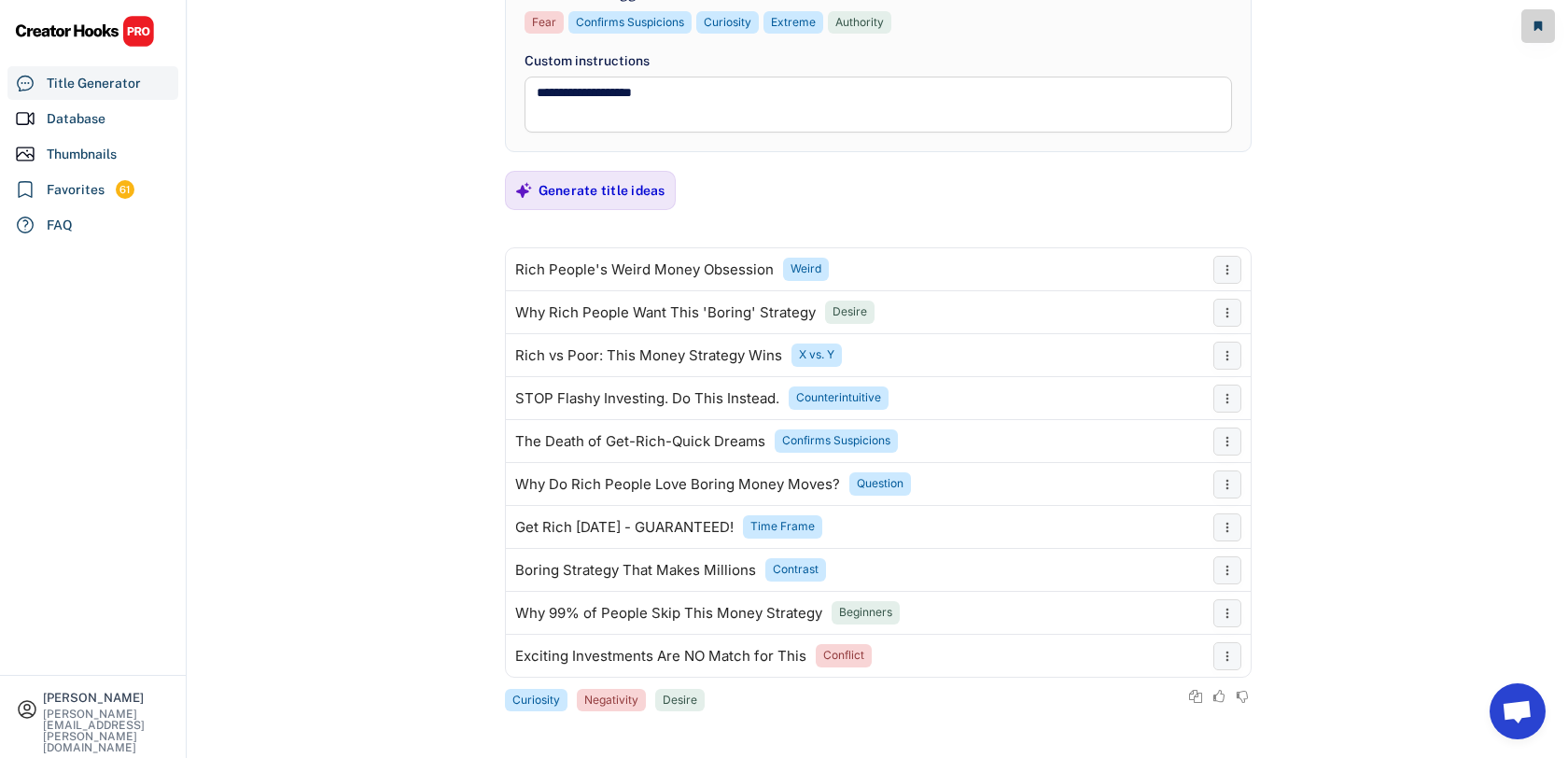 scroll, scrollTop: 311, scrollLeft: 0, axis: vertical 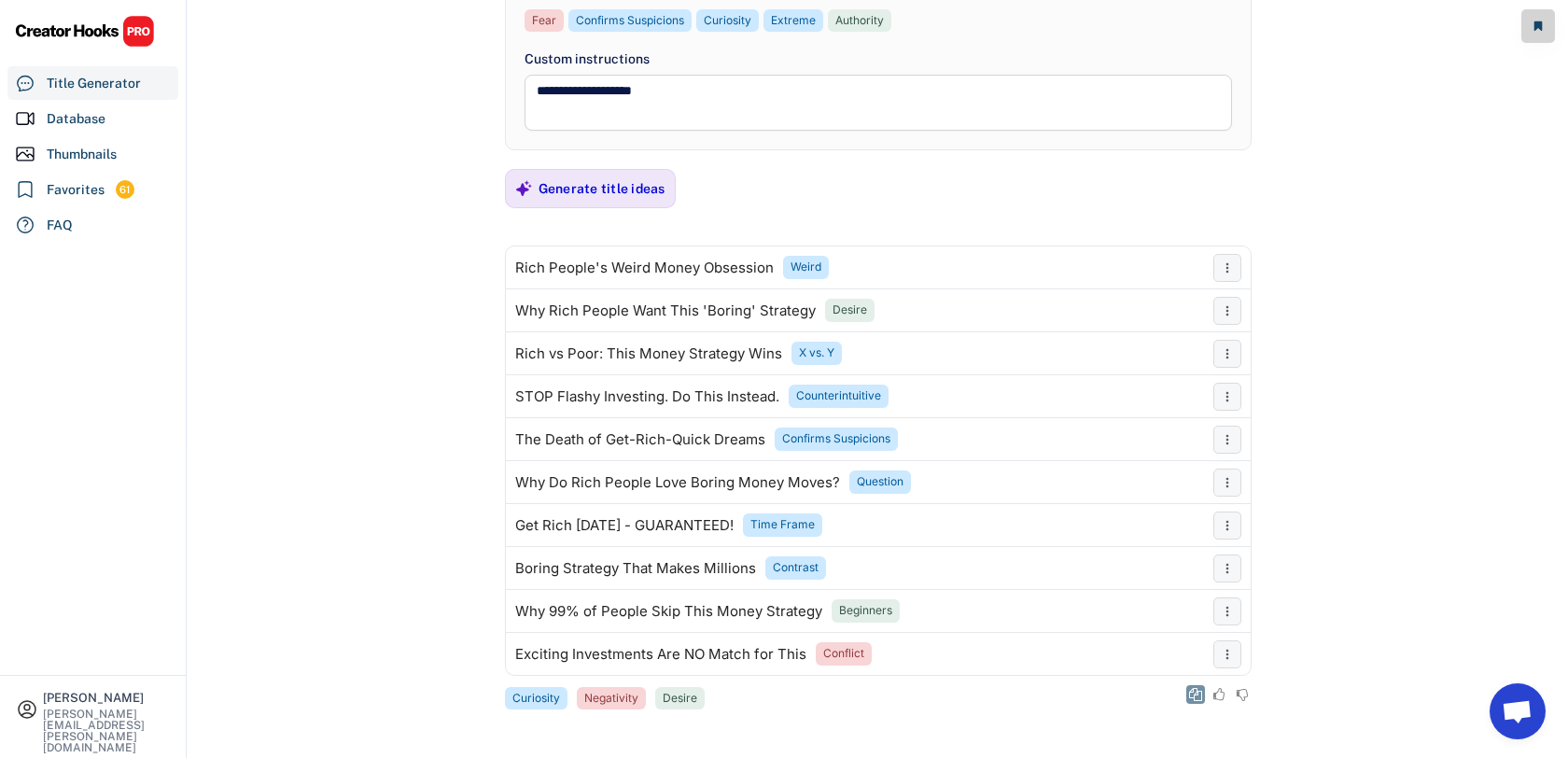 click 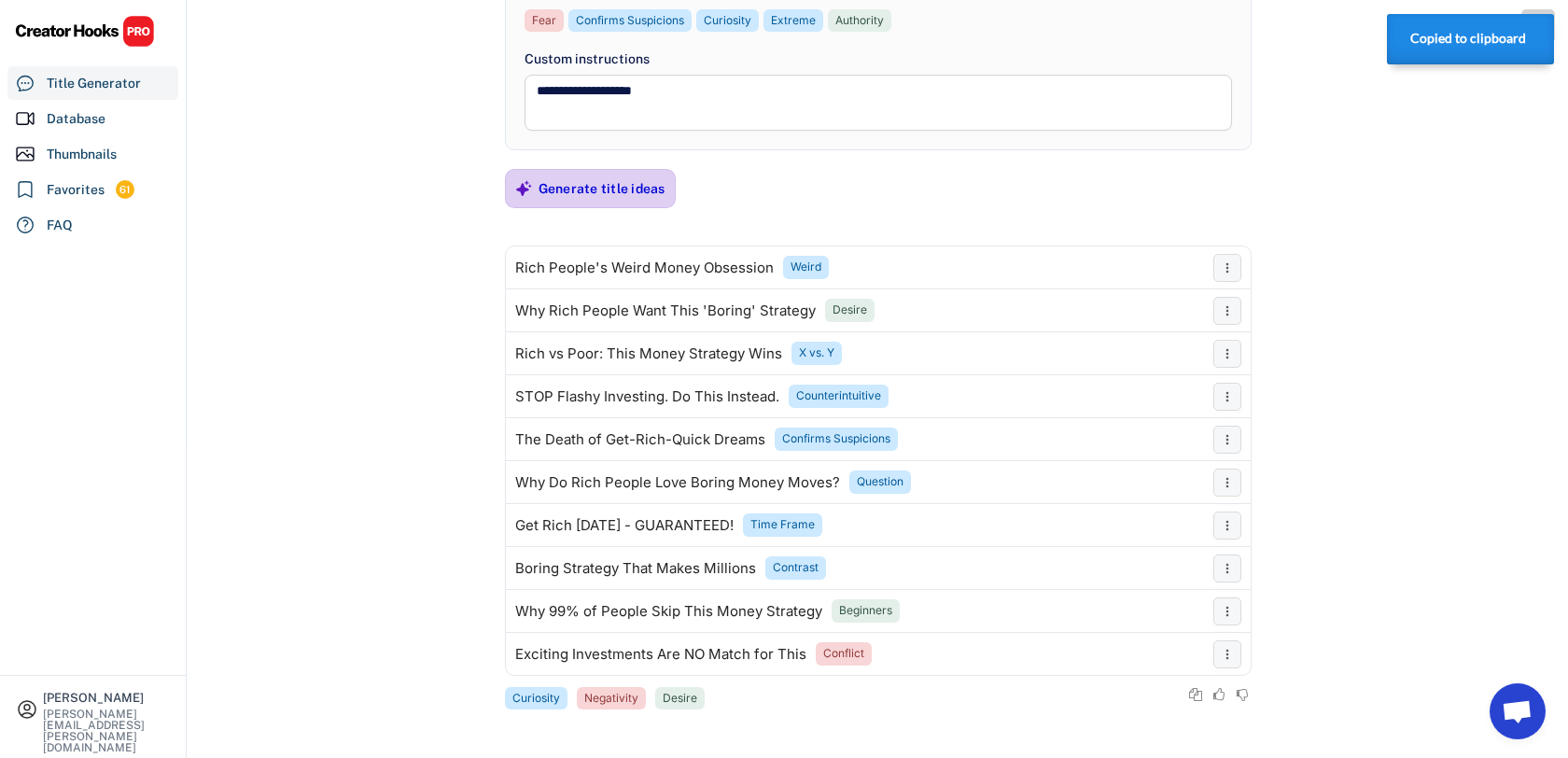 click on "Generate title ideas" at bounding box center [602, 189] 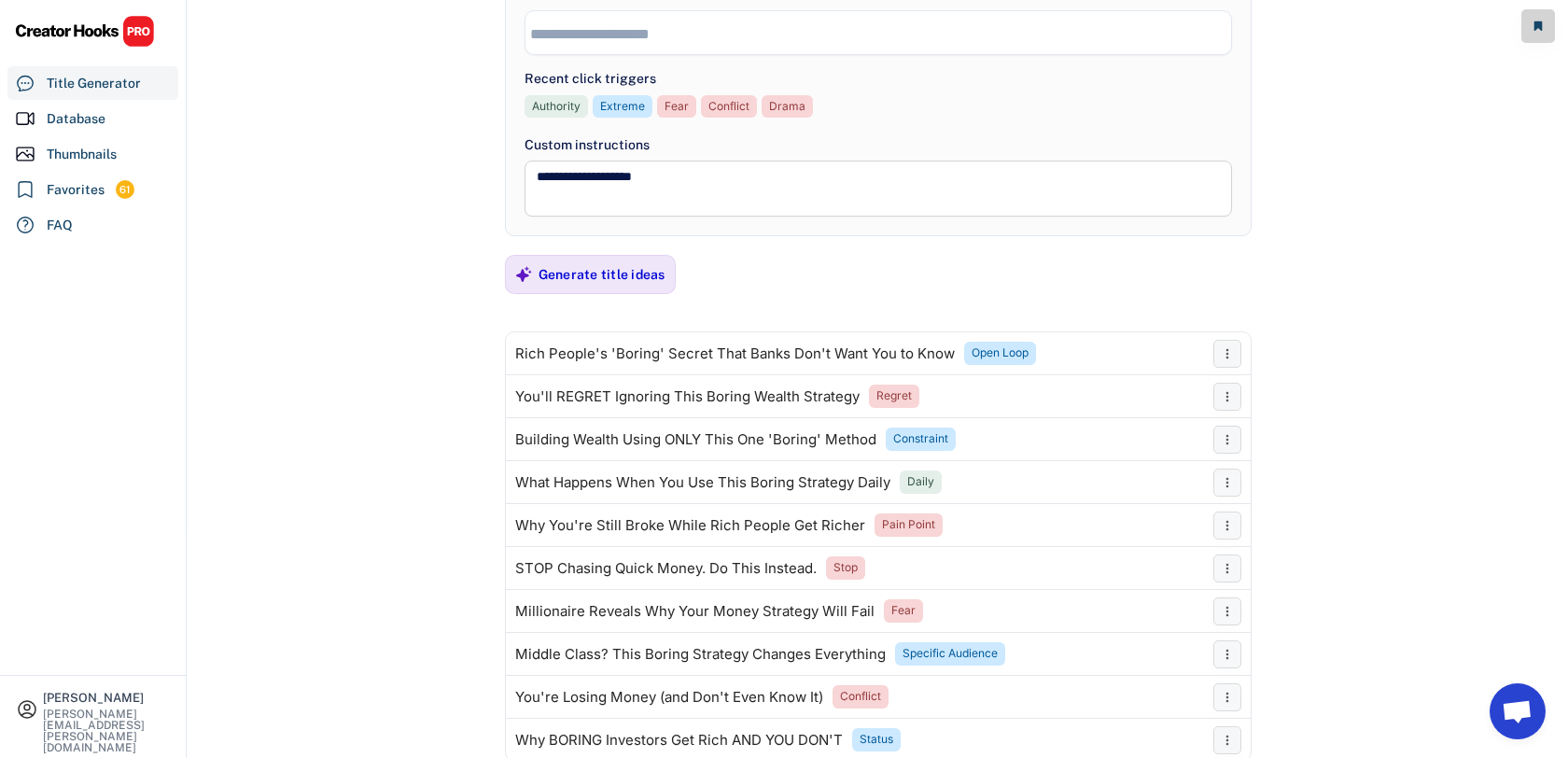 scroll, scrollTop: 311, scrollLeft: 0, axis: vertical 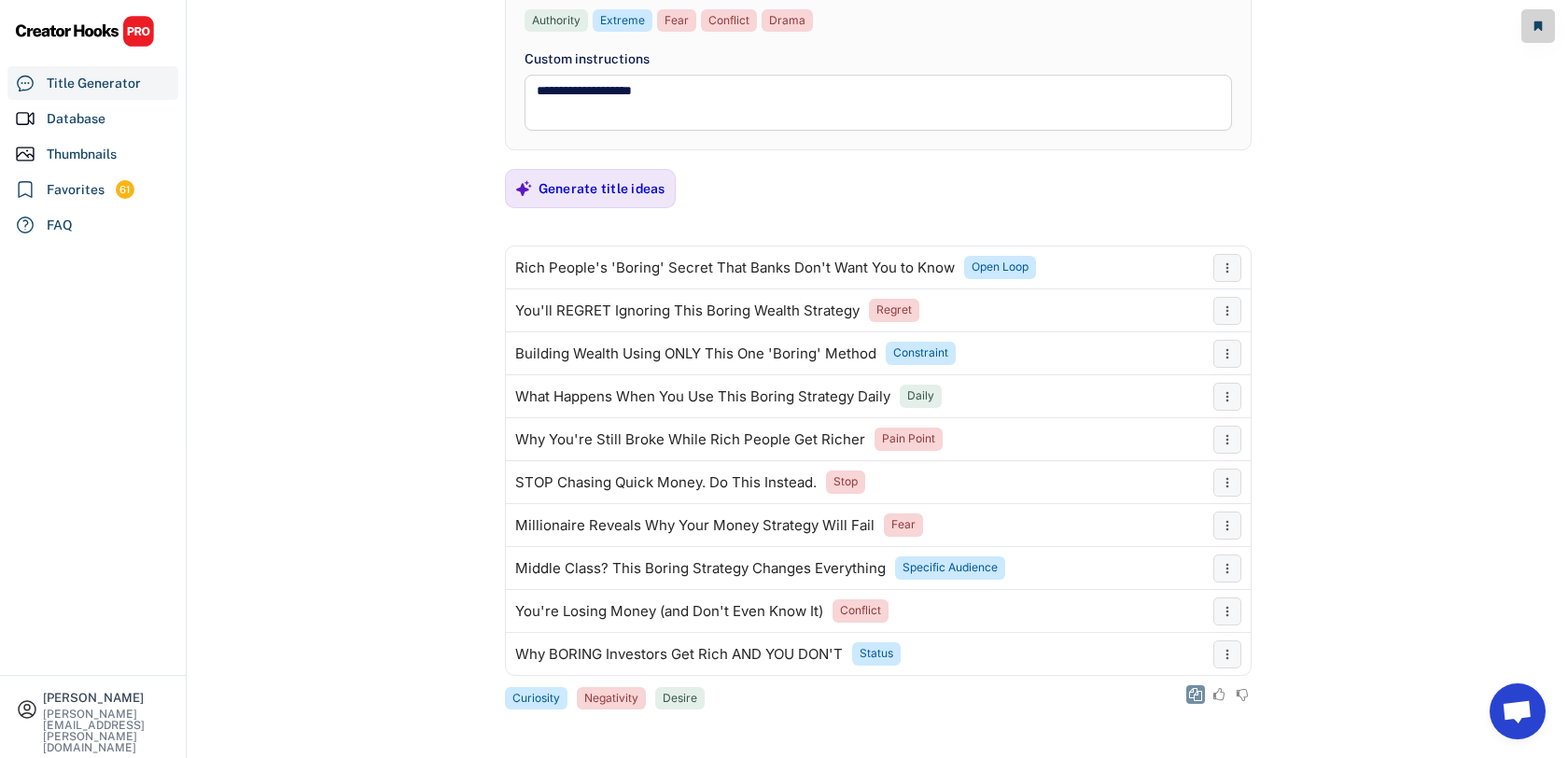 click 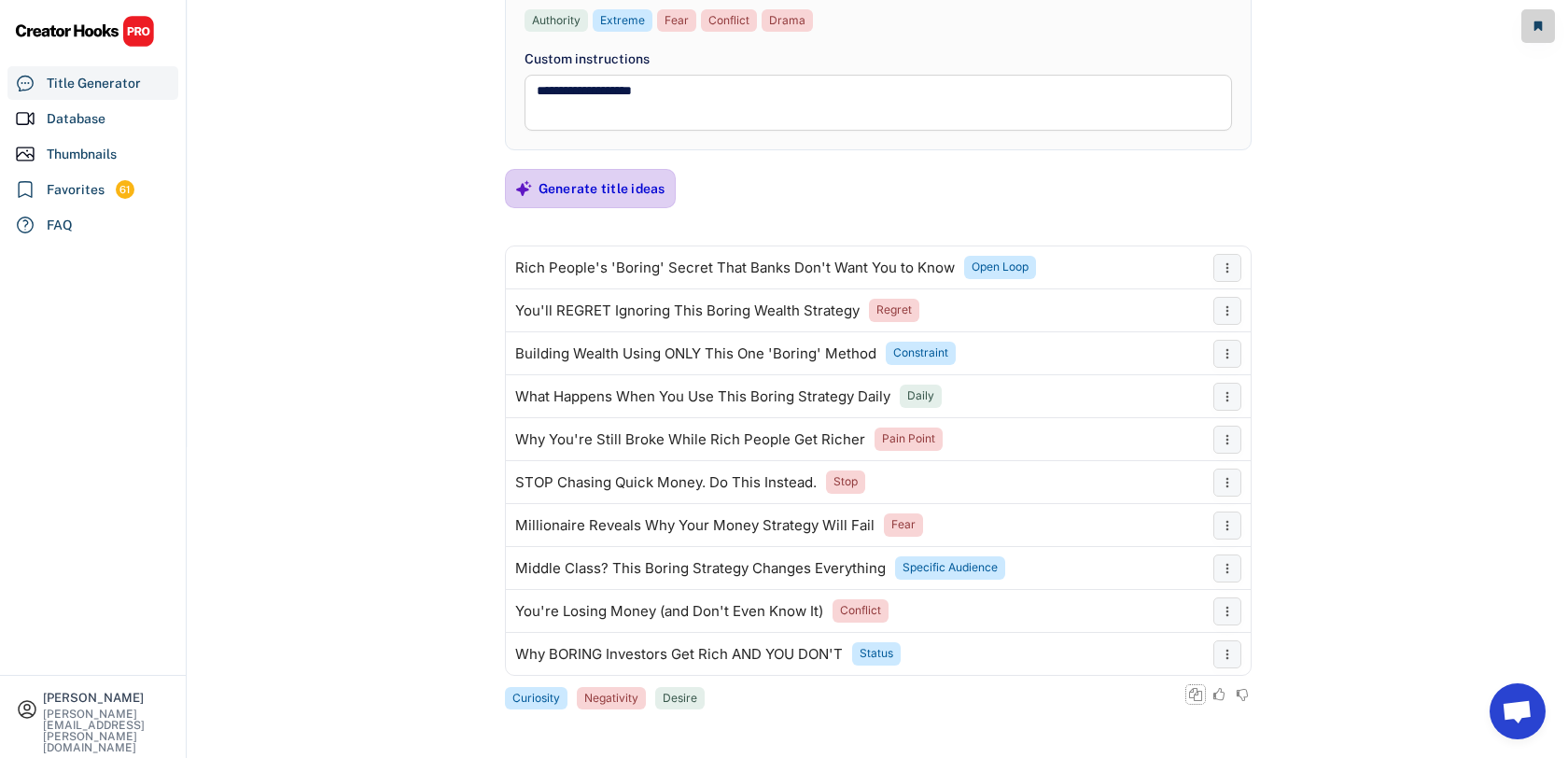 click on "Generate title ideas" at bounding box center (602, 189) 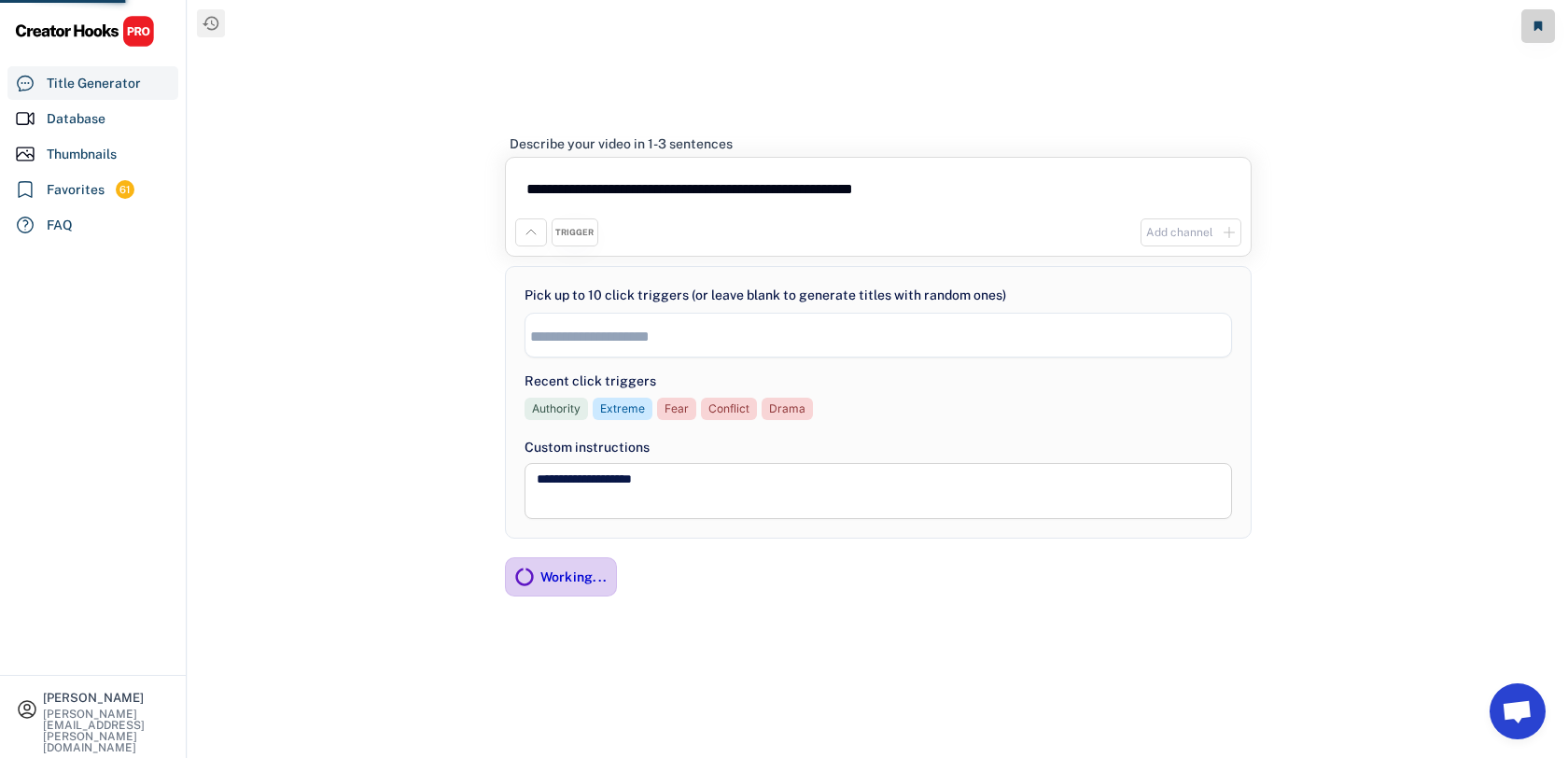 scroll, scrollTop: 0, scrollLeft: 0, axis: both 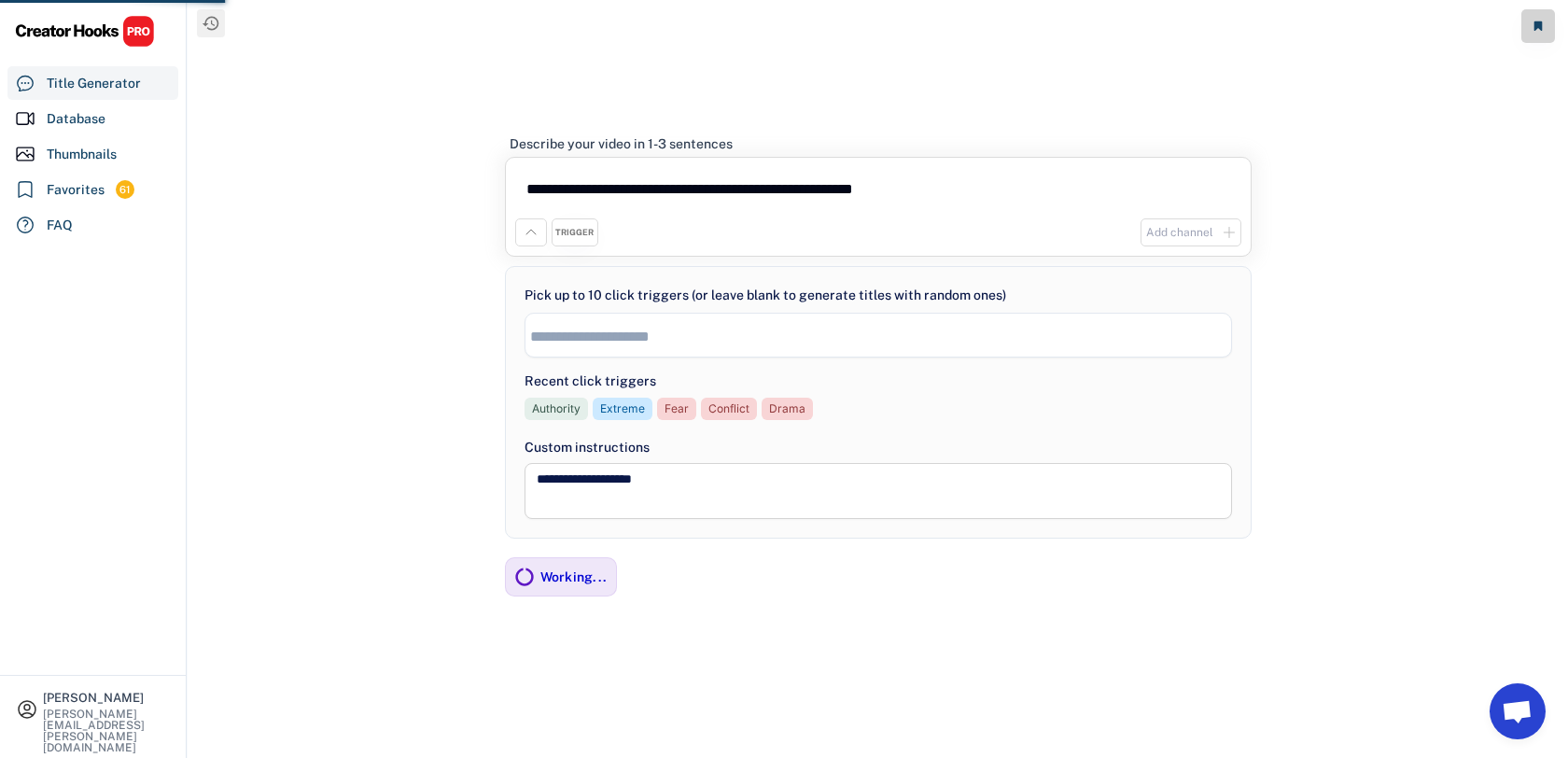 drag, startPoint x: 746, startPoint y: 193, endPoint x: 511, endPoint y: 165, distance: 236.66221 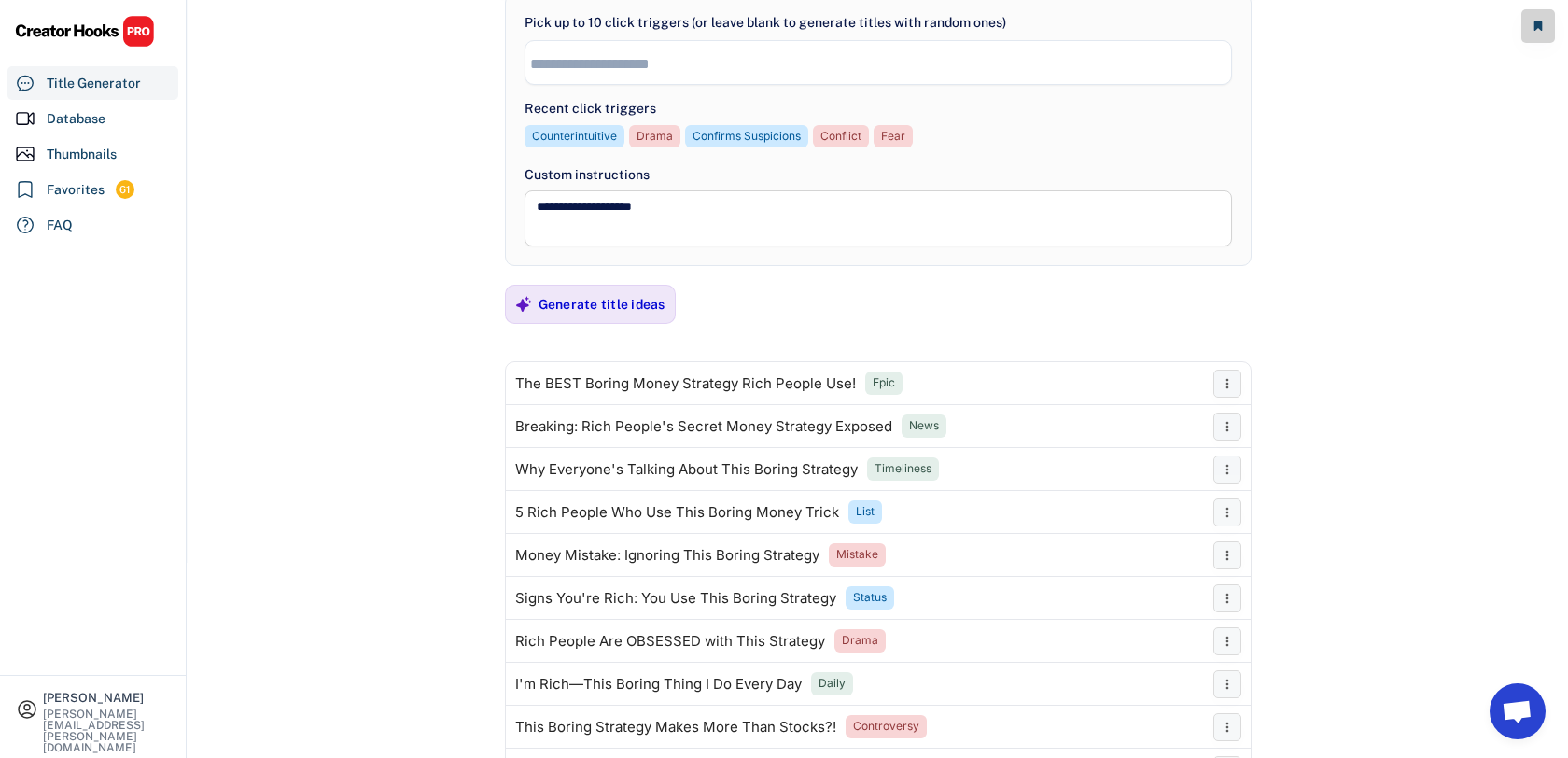 scroll, scrollTop: 311, scrollLeft: 0, axis: vertical 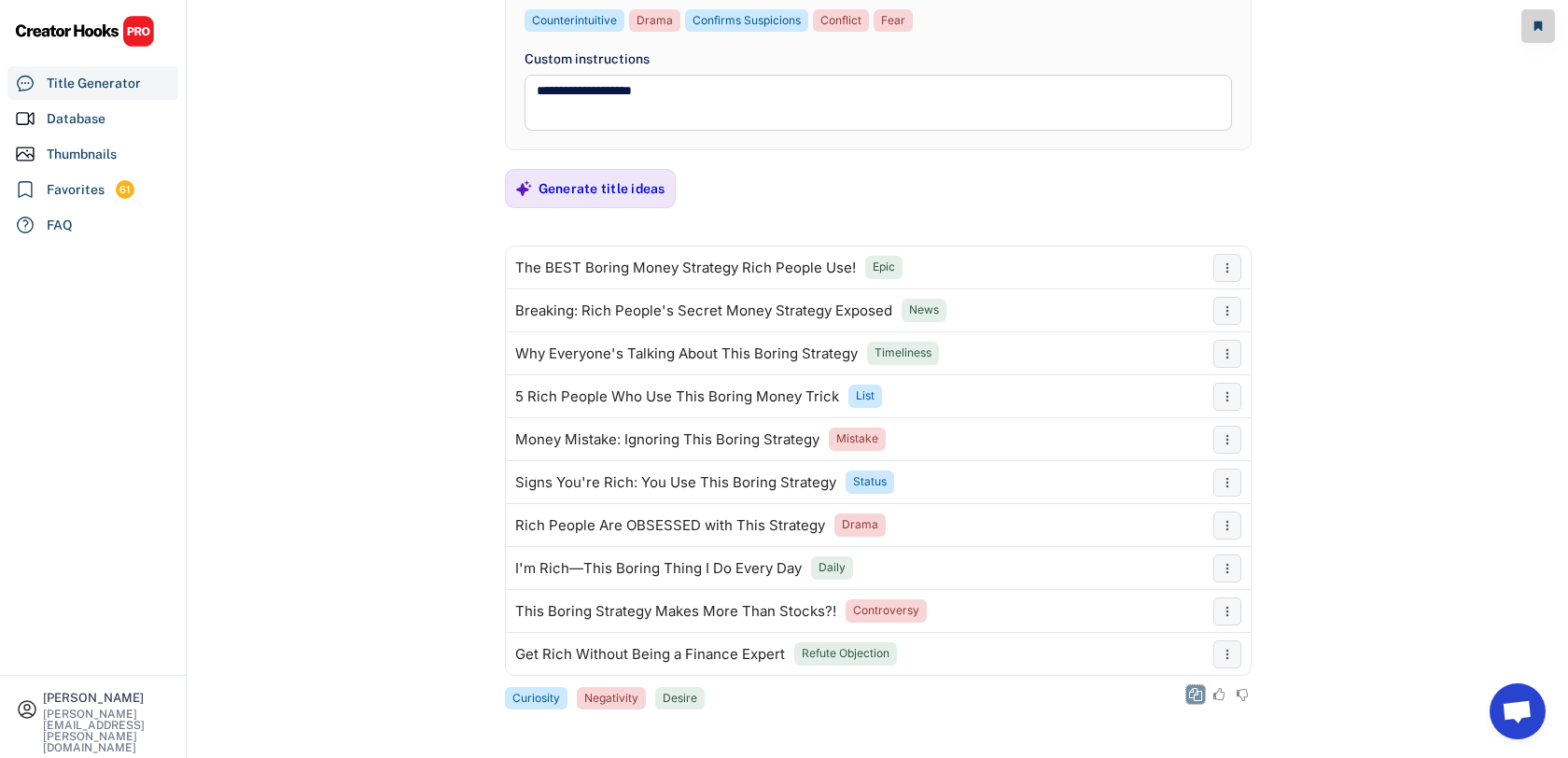 click at bounding box center [1196, 695] 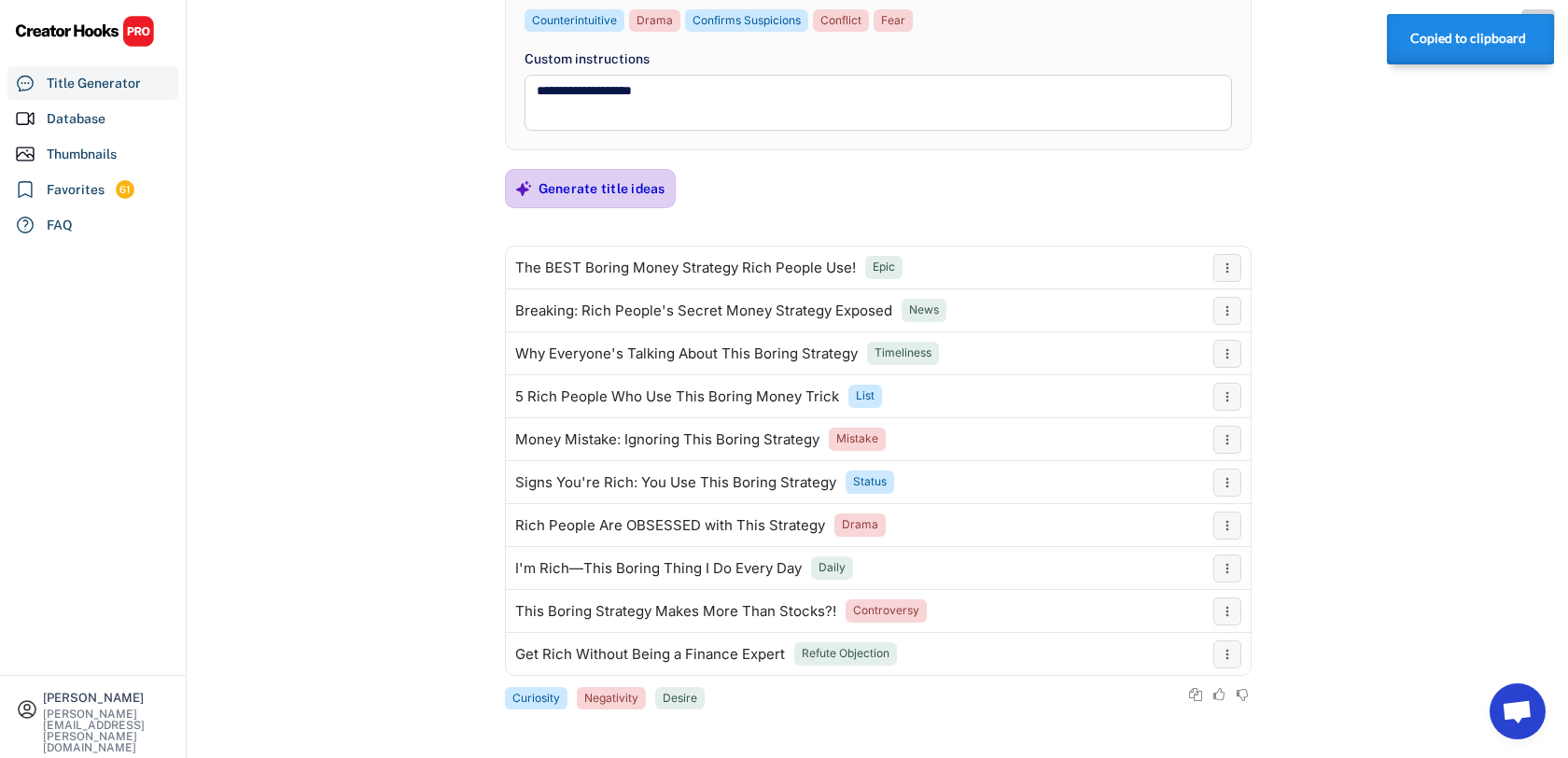 click on "Generate title ideas" at bounding box center [602, 189] 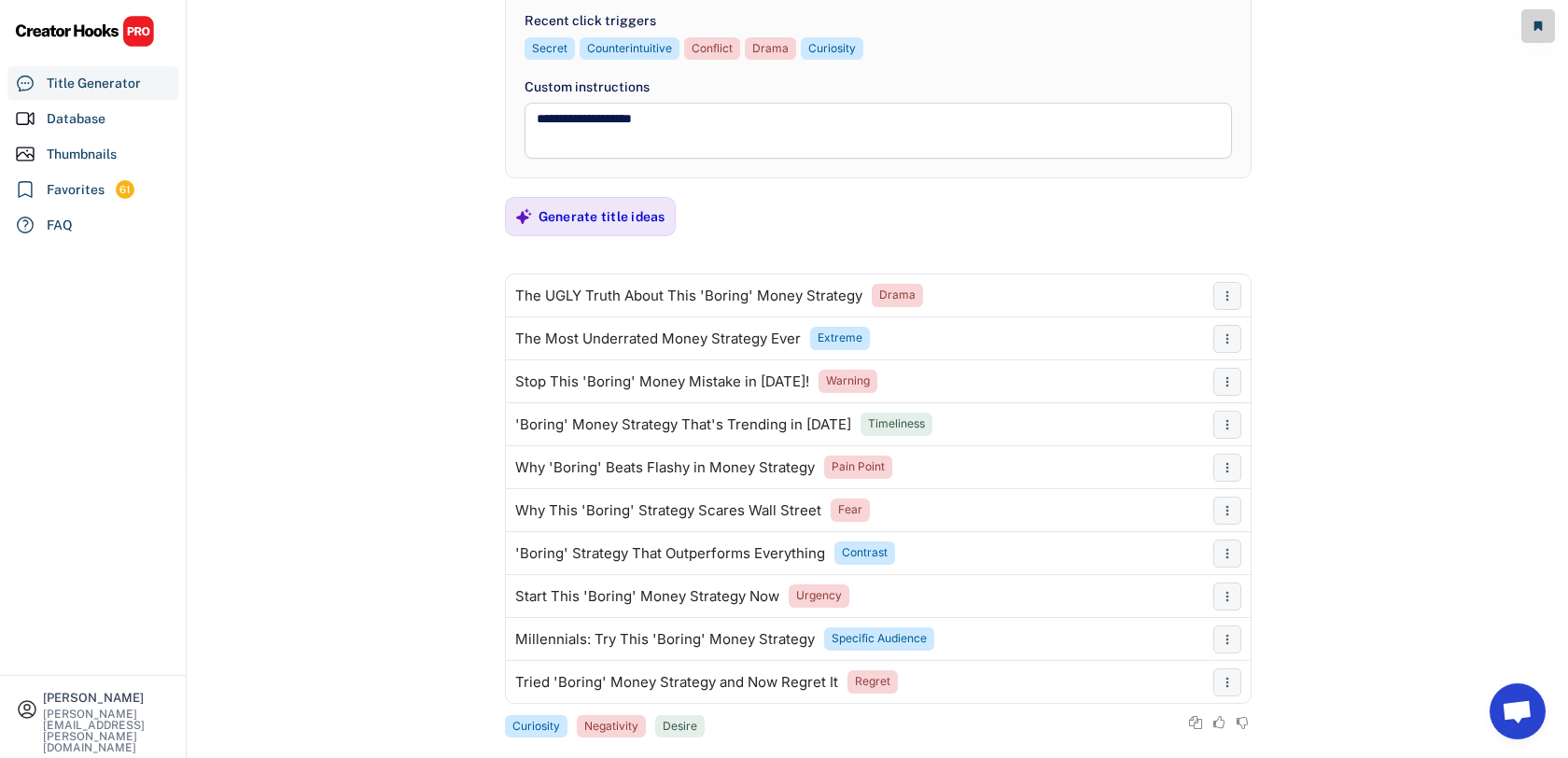 scroll, scrollTop: 303, scrollLeft: 0, axis: vertical 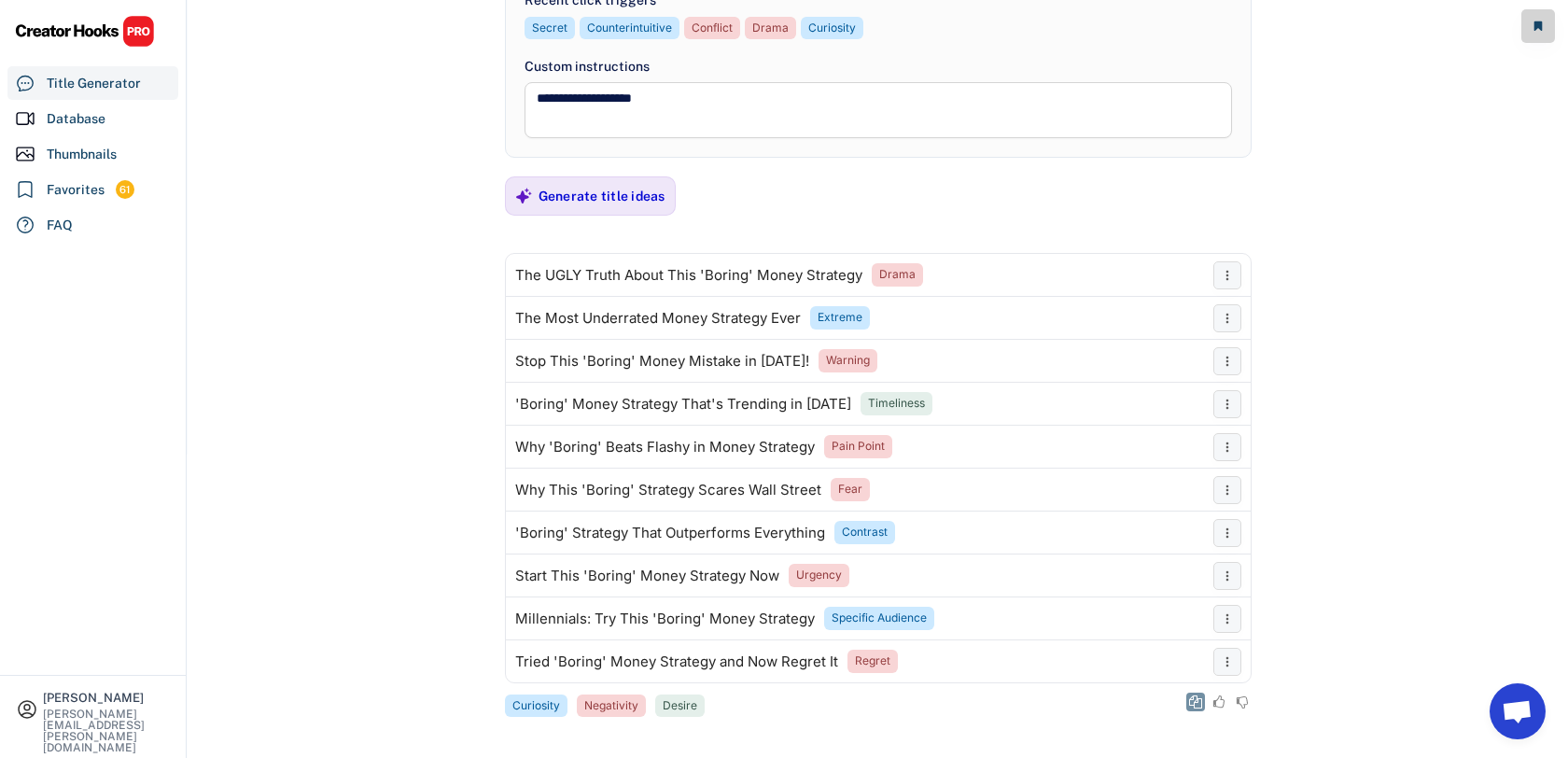 click at bounding box center [1196, 702] 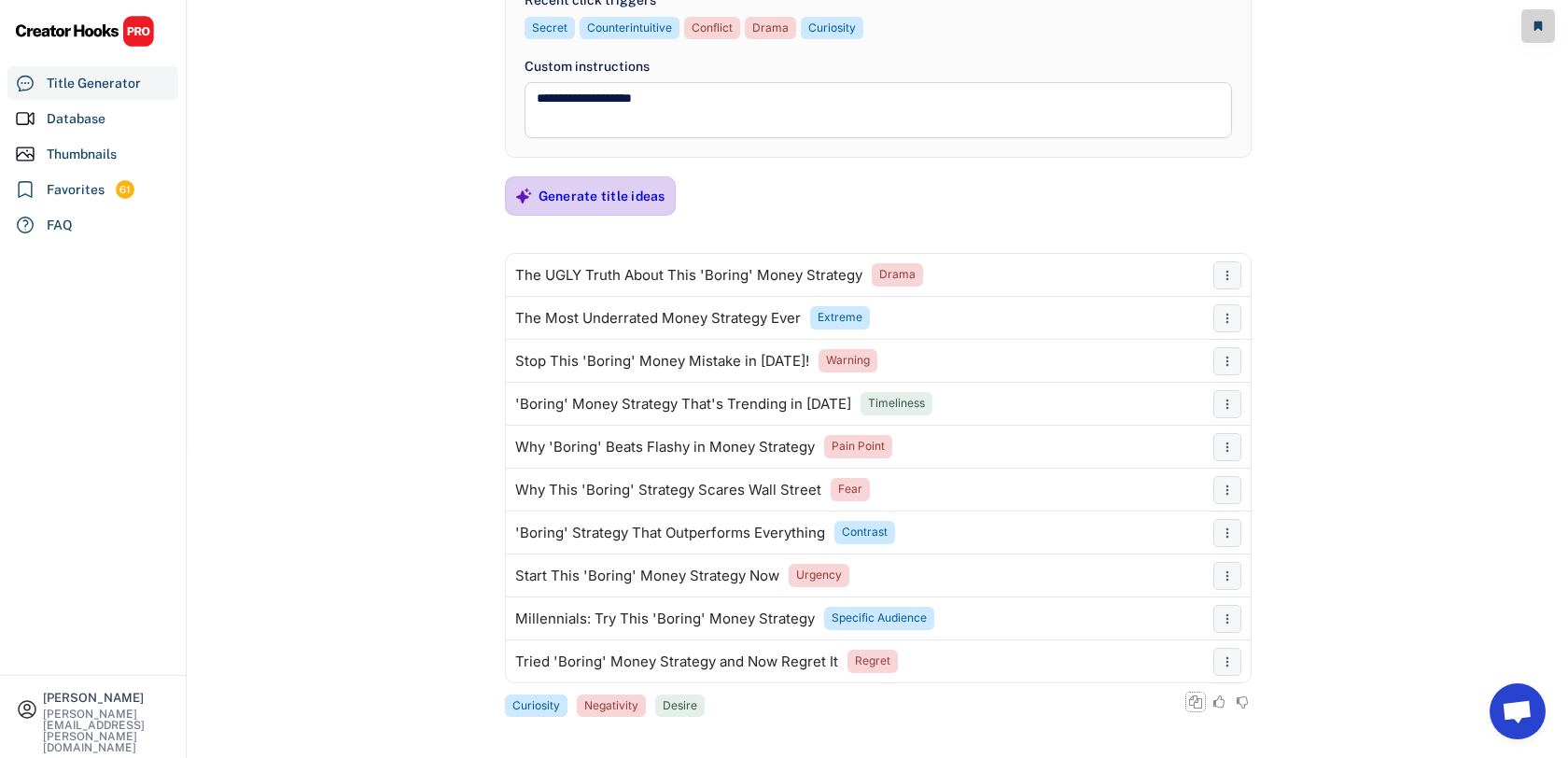click on "Generate title ideas" at bounding box center (602, 196) 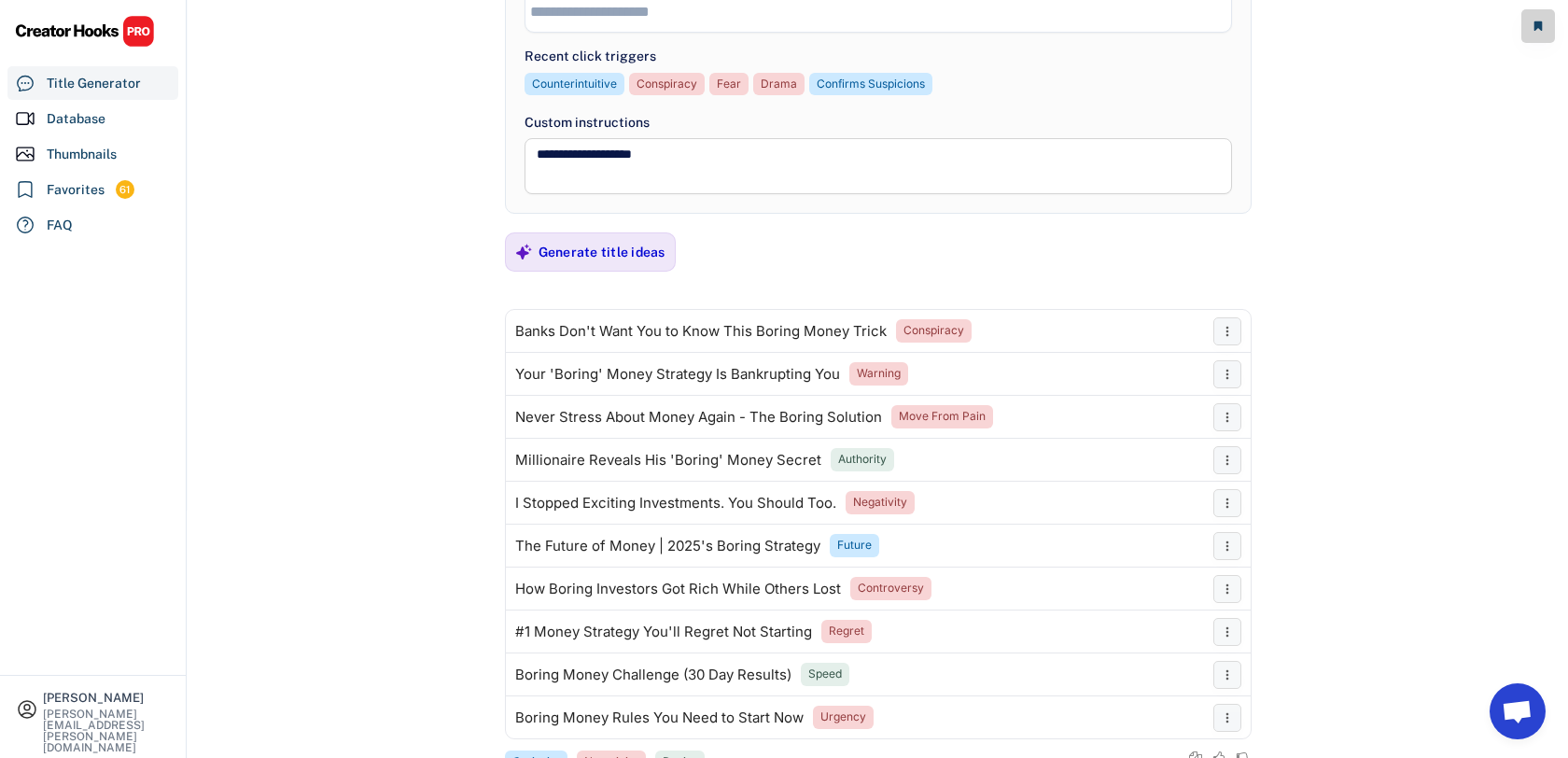 scroll, scrollTop: 311, scrollLeft: 0, axis: vertical 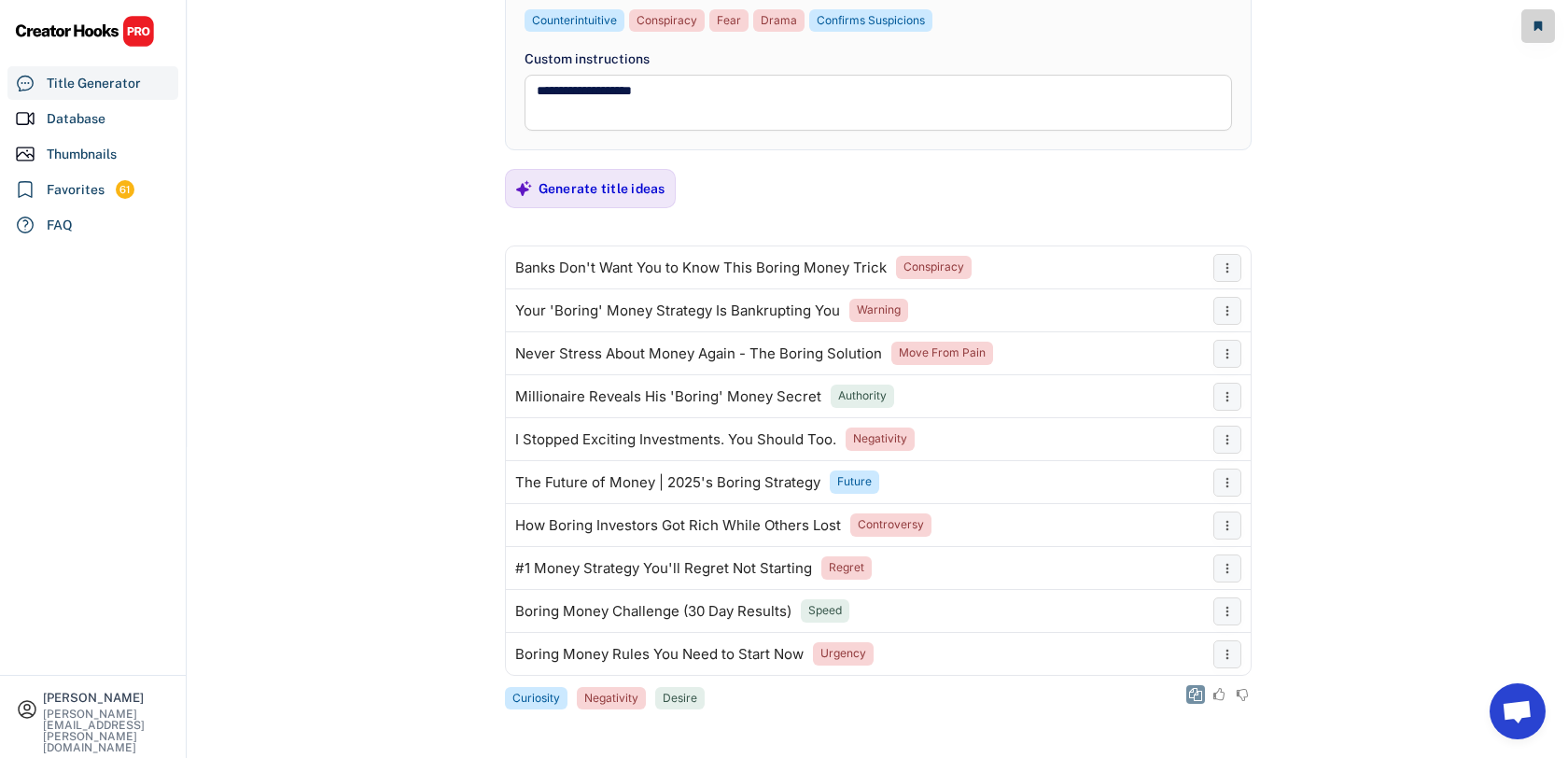 click at bounding box center (1196, 695) 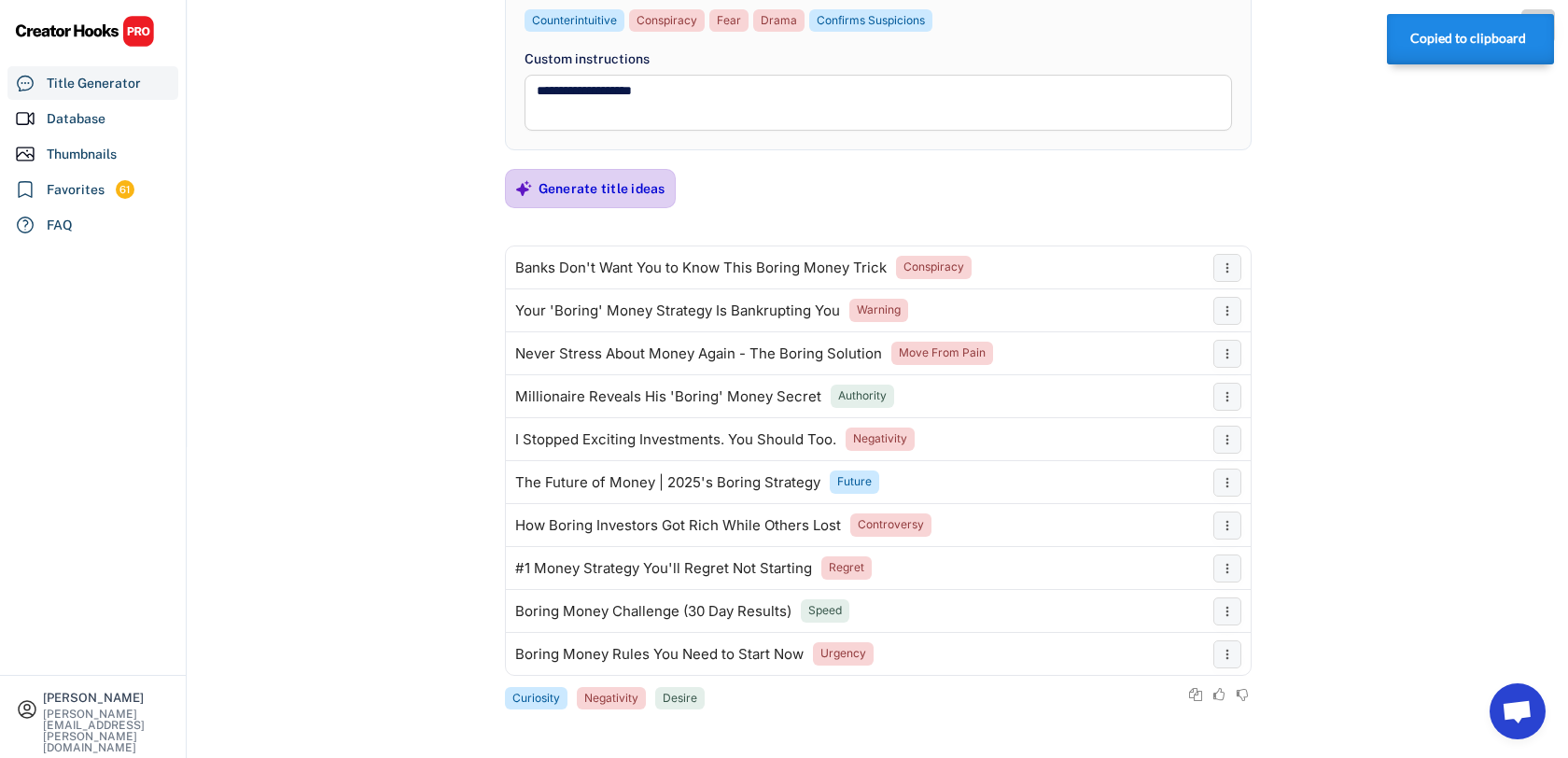 click on "Generate title ideas" at bounding box center [602, 189] 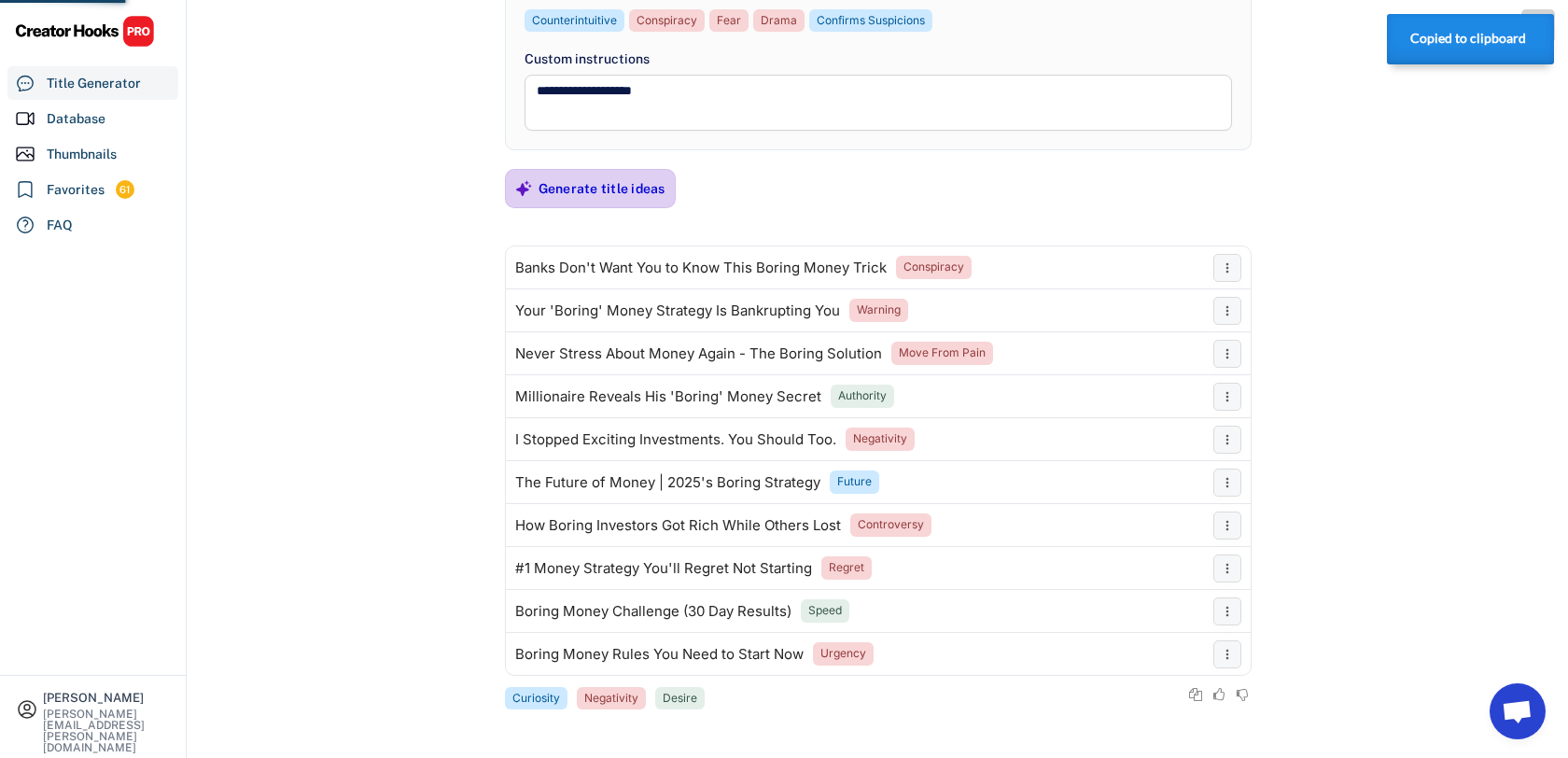 scroll, scrollTop: 0, scrollLeft: 0, axis: both 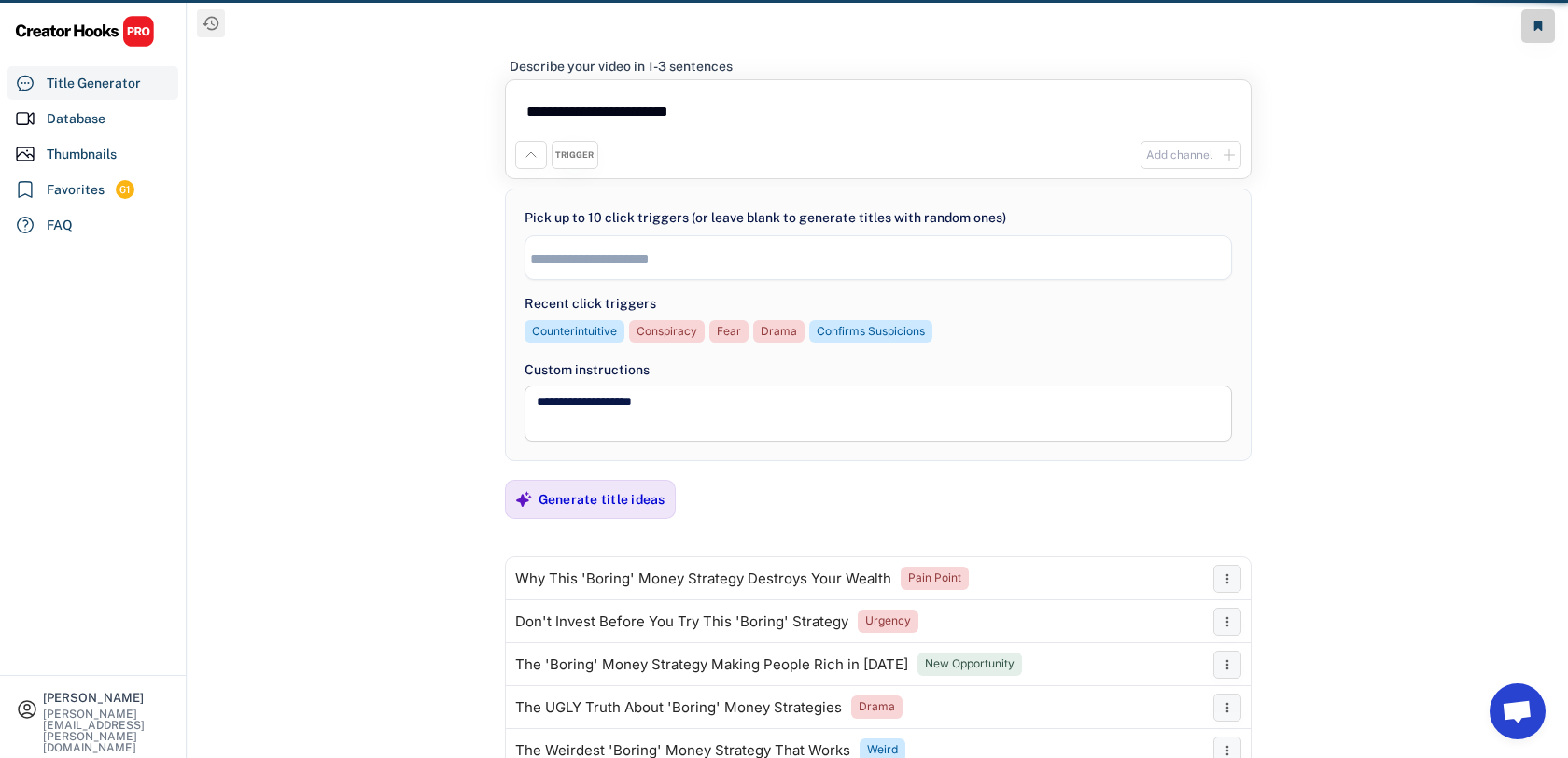 click on "**********" at bounding box center (877, 379) 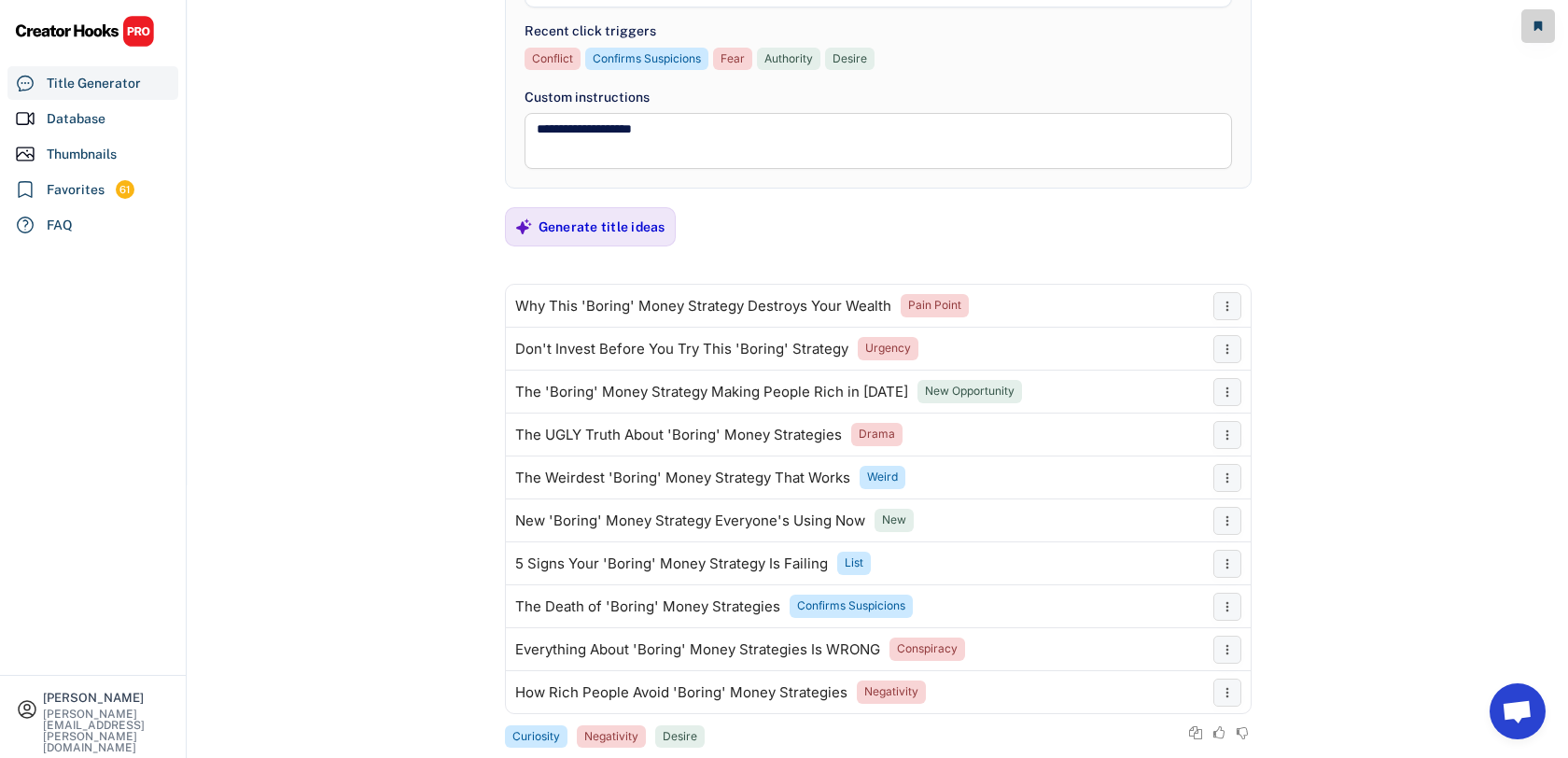 scroll, scrollTop: 276, scrollLeft: 0, axis: vertical 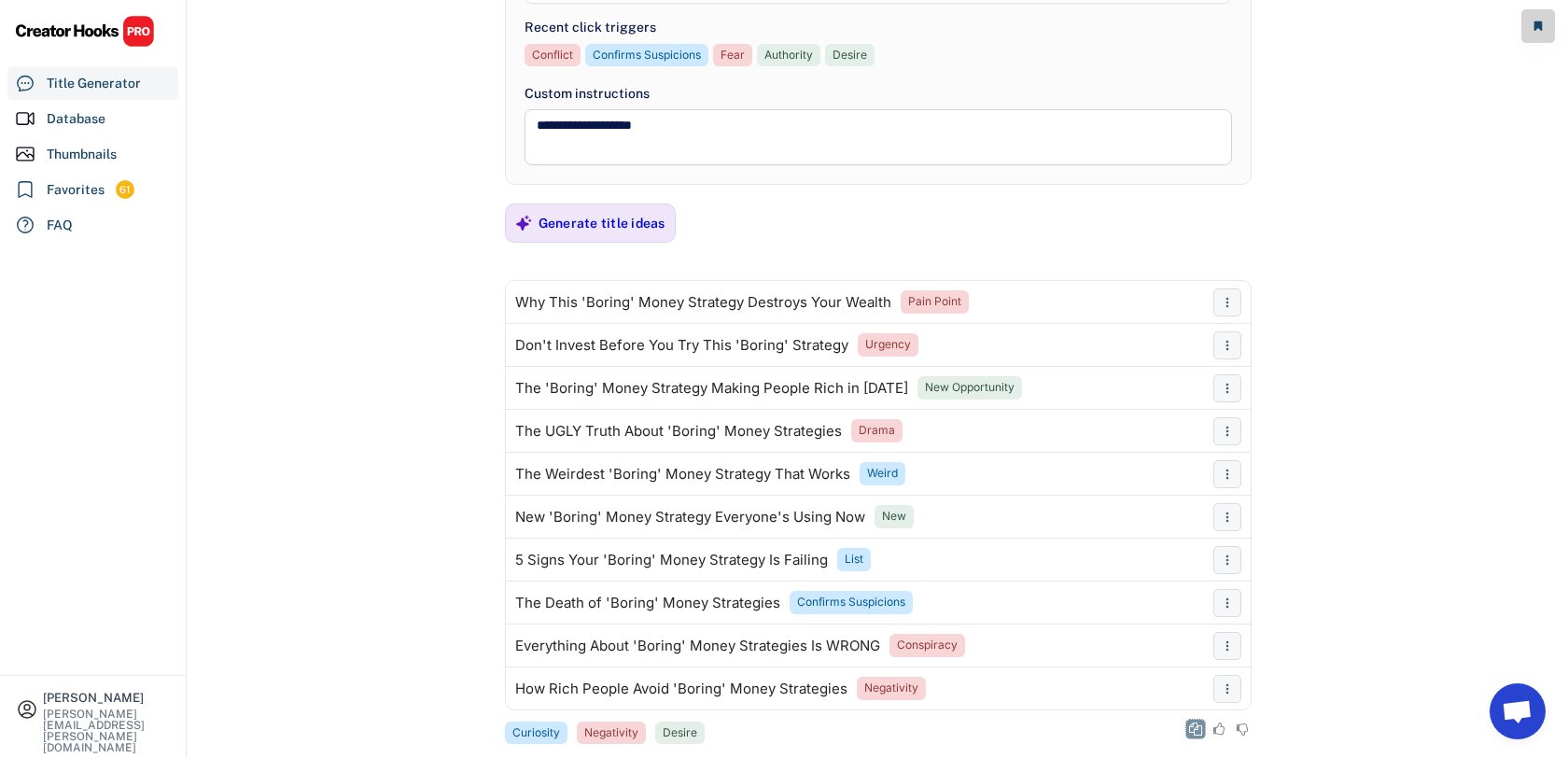 click 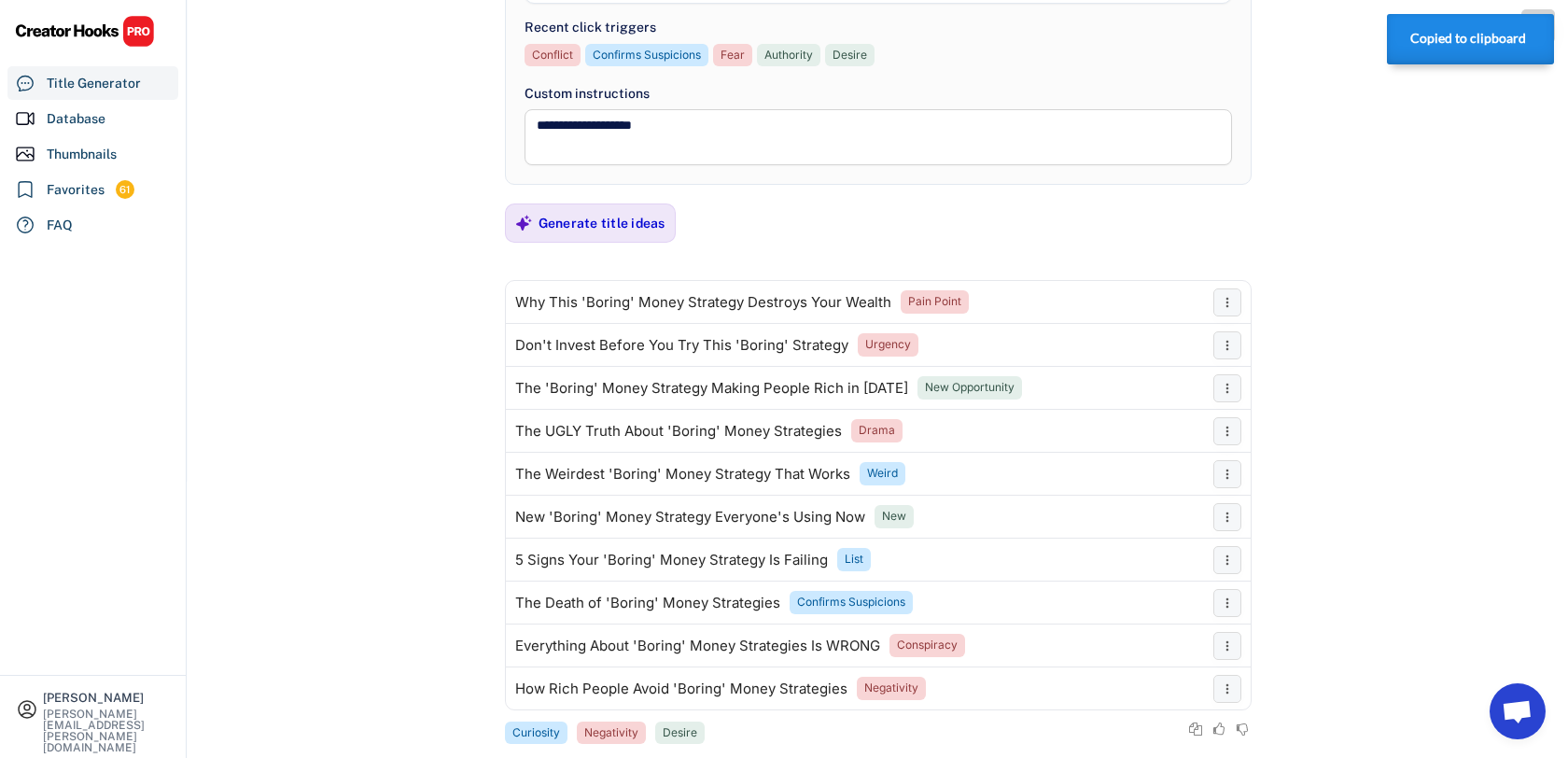 click on "**********" at bounding box center (878, 253) 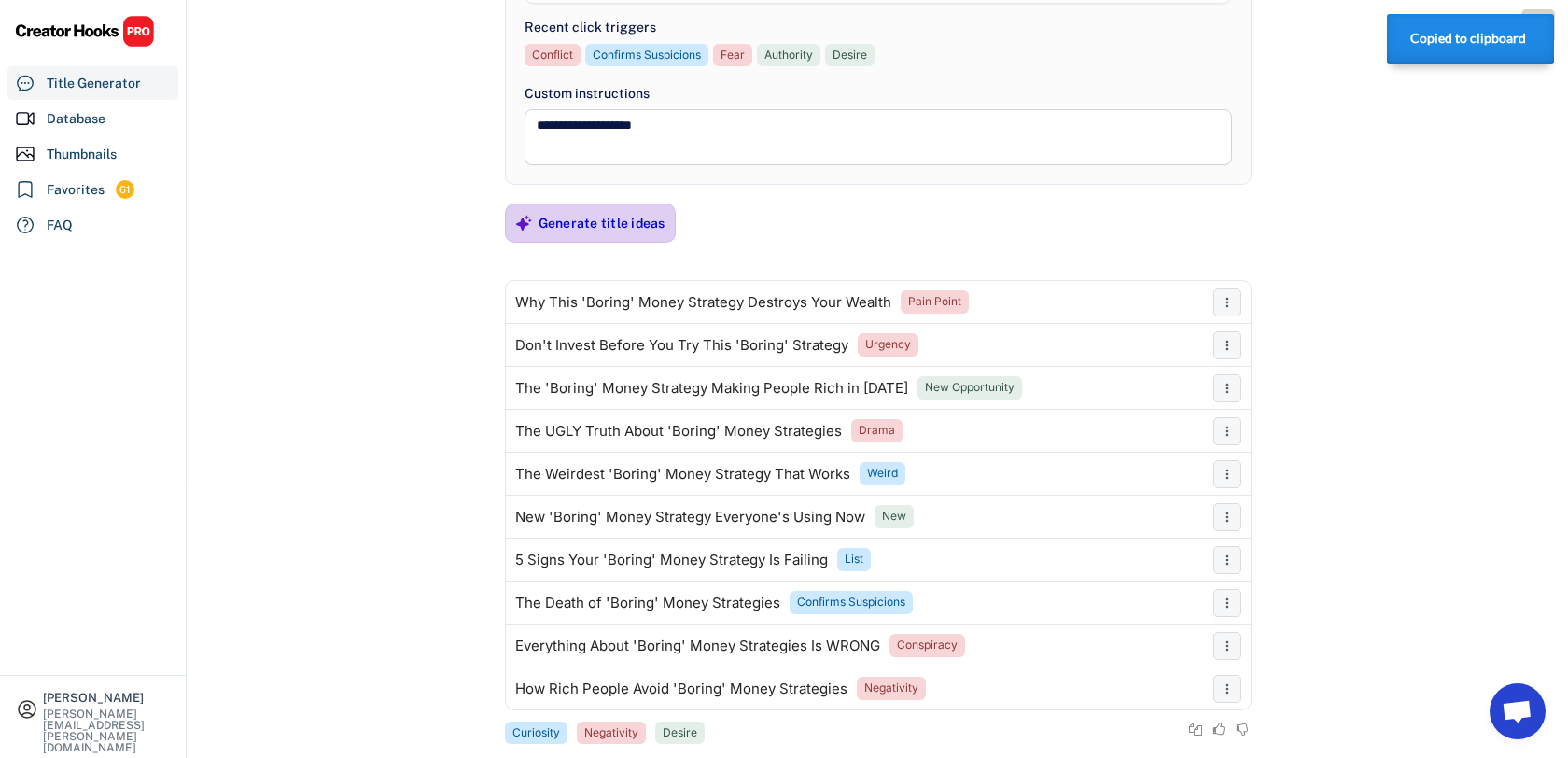 click on "Generate title ideas" at bounding box center [602, 223] 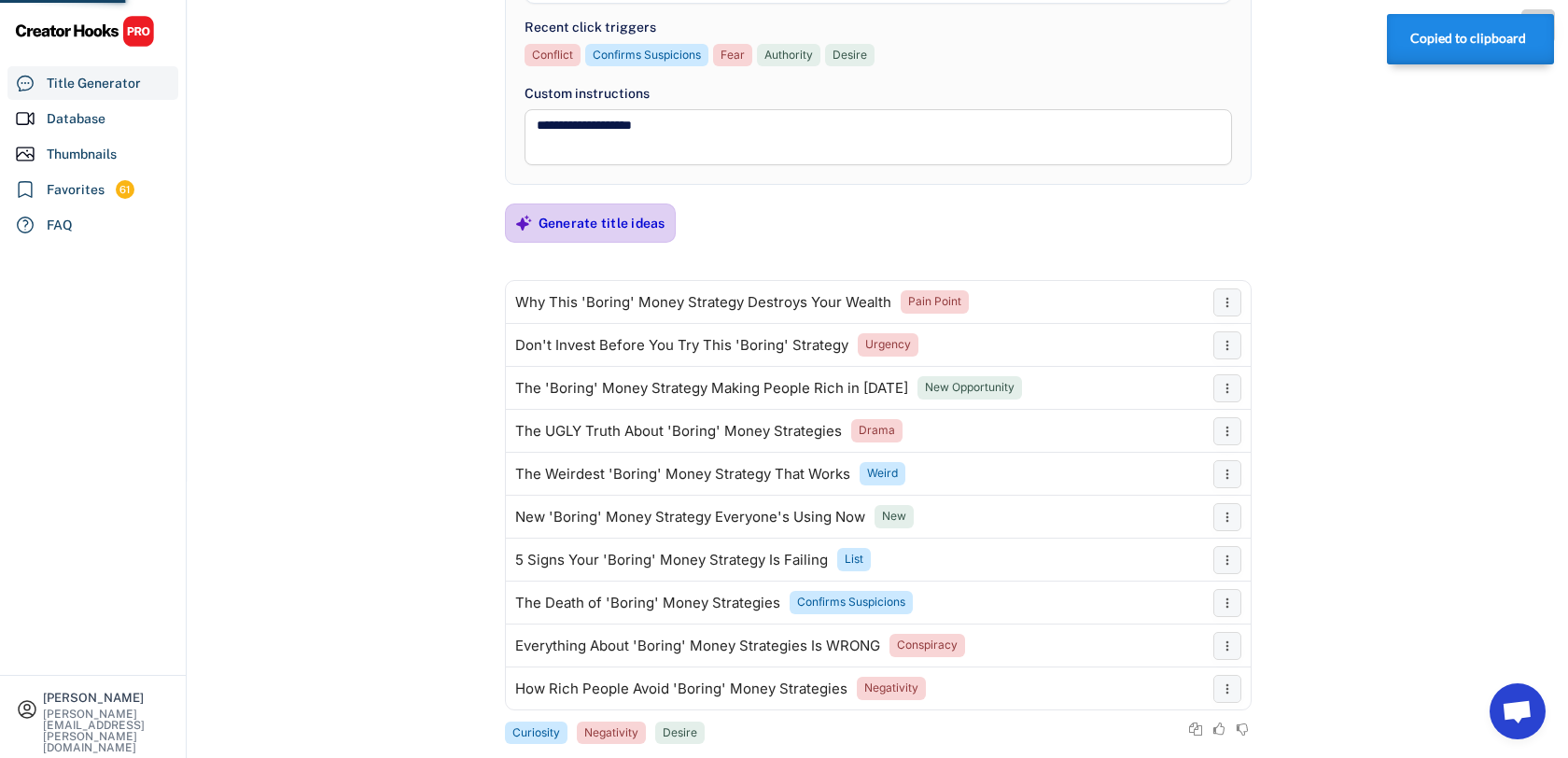 scroll, scrollTop: 0, scrollLeft: 0, axis: both 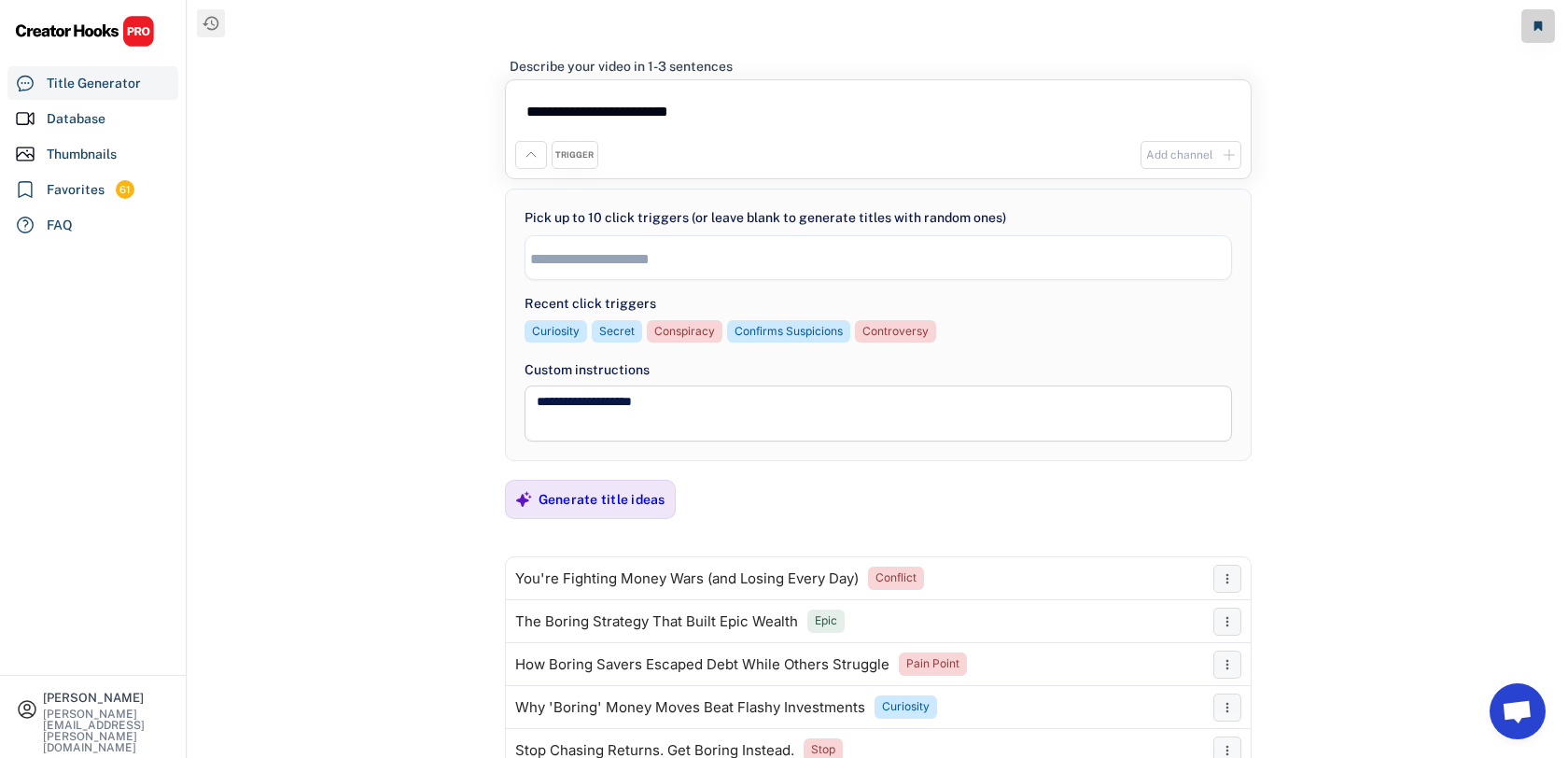 click on "**********" at bounding box center [877, 379] 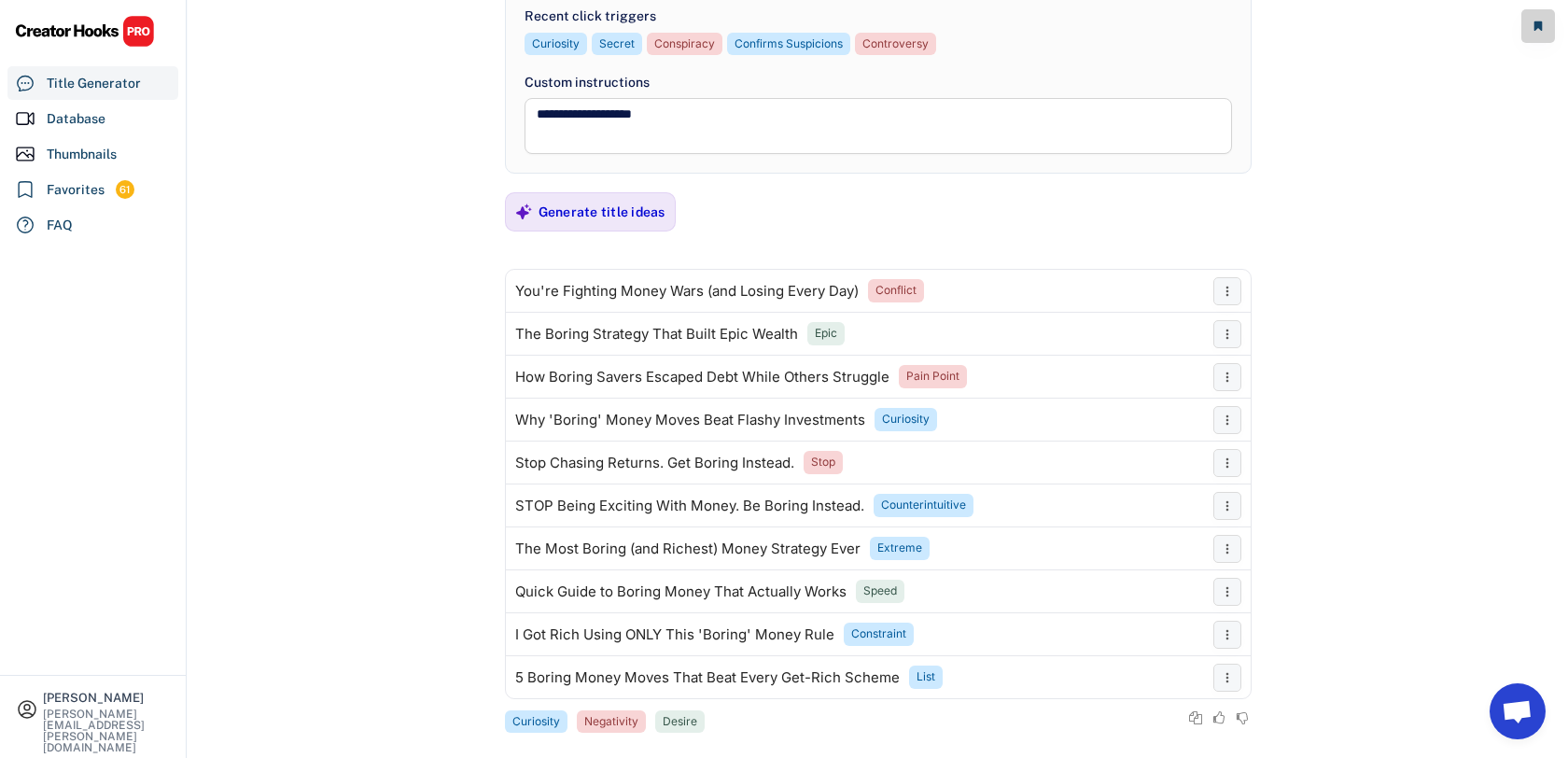 scroll, scrollTop: 311, scrollLeft: 0, axis: vertical 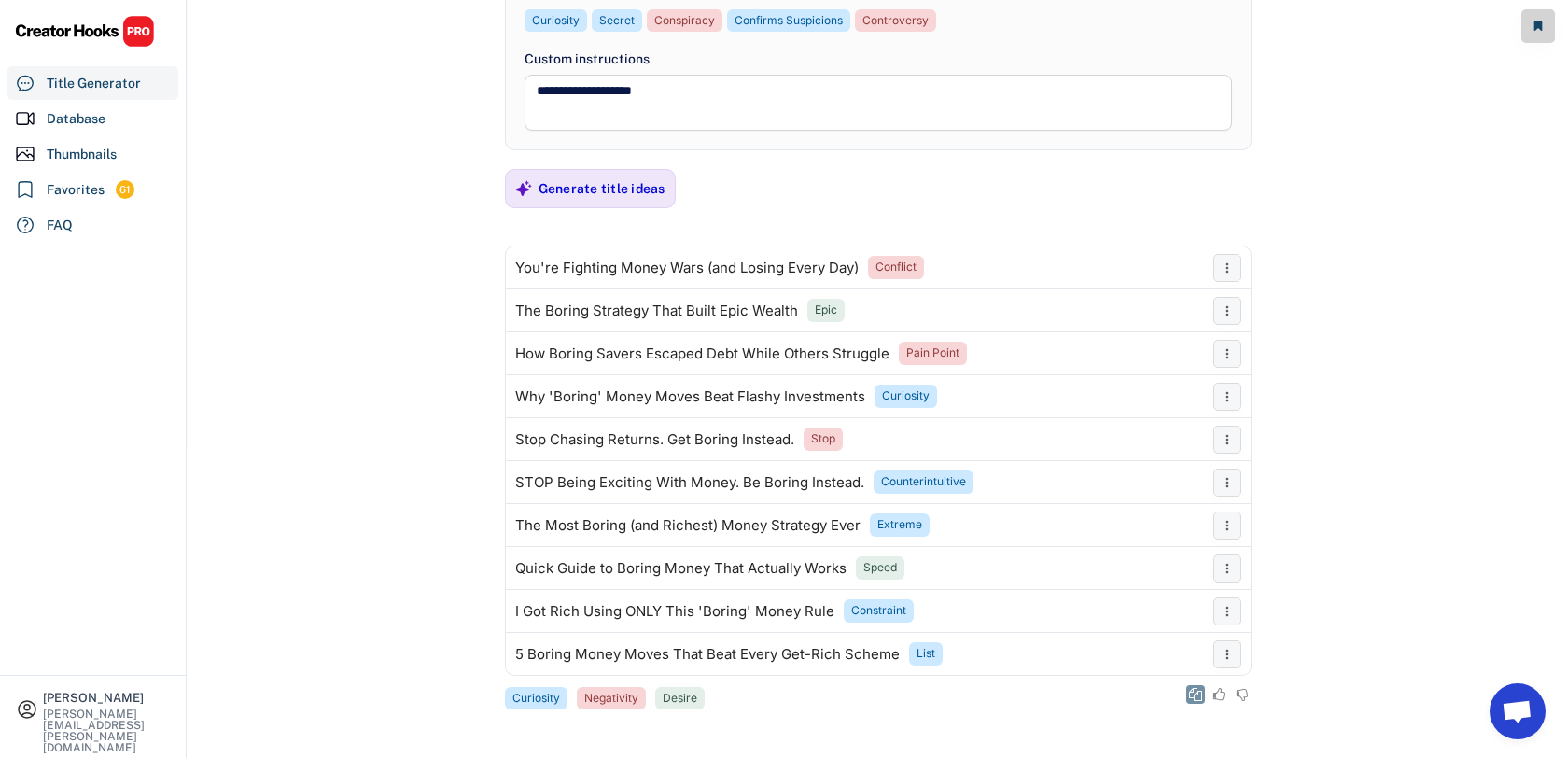 click 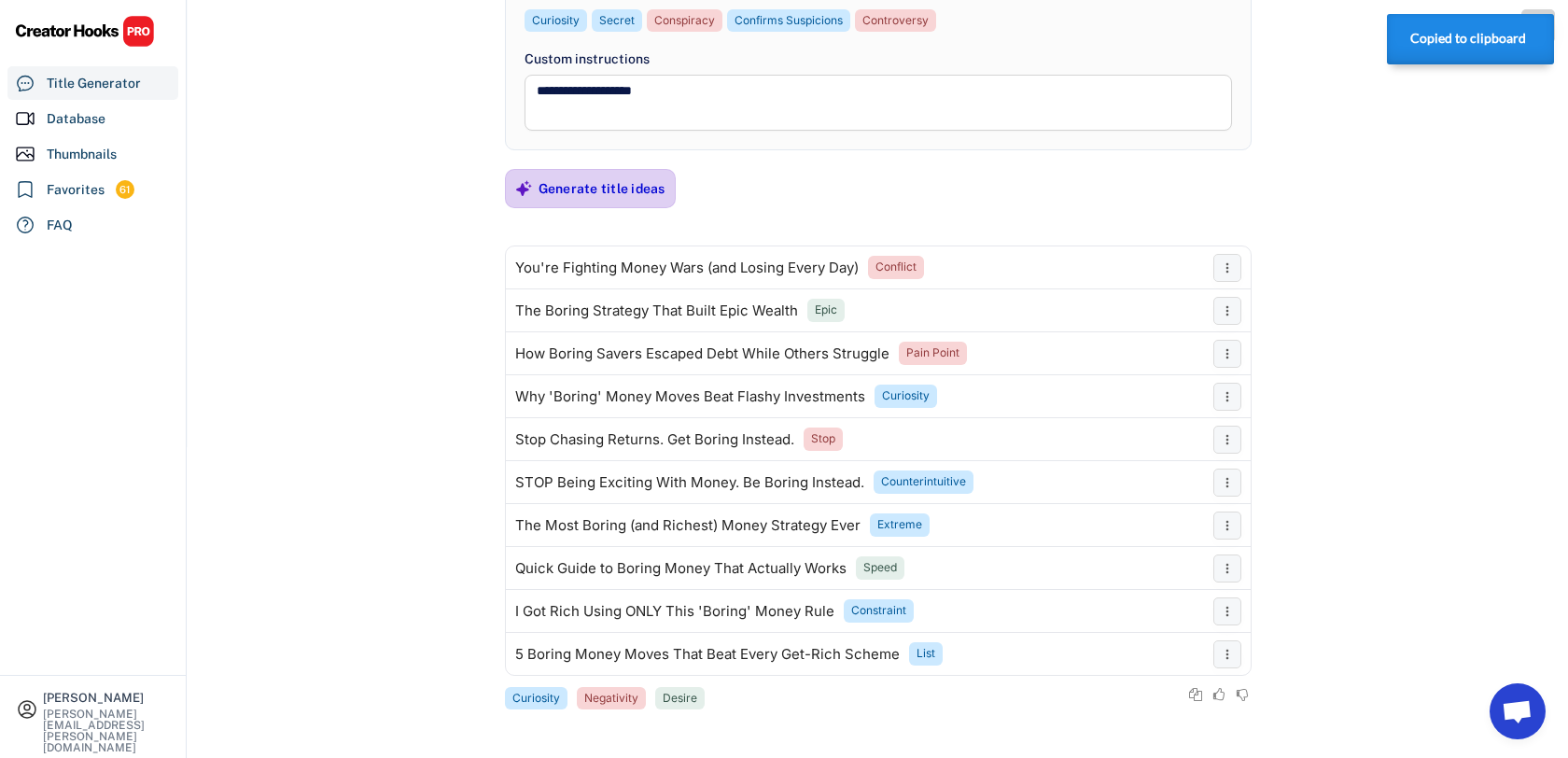click on "Generate title ideas" at bounding box center [602, 189] 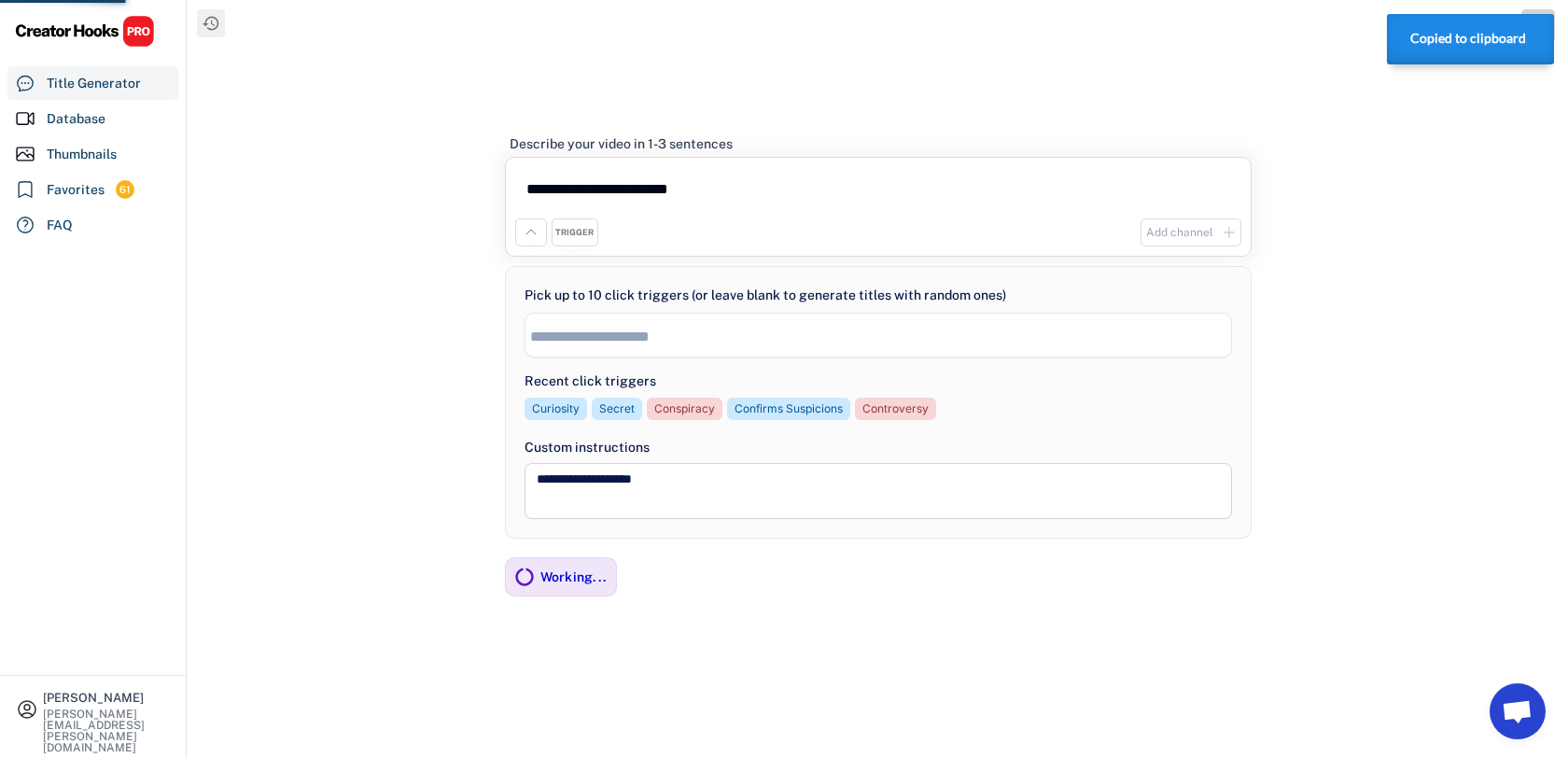 scroll, scrollTop: 0, scrollLeft: 0, axis: both 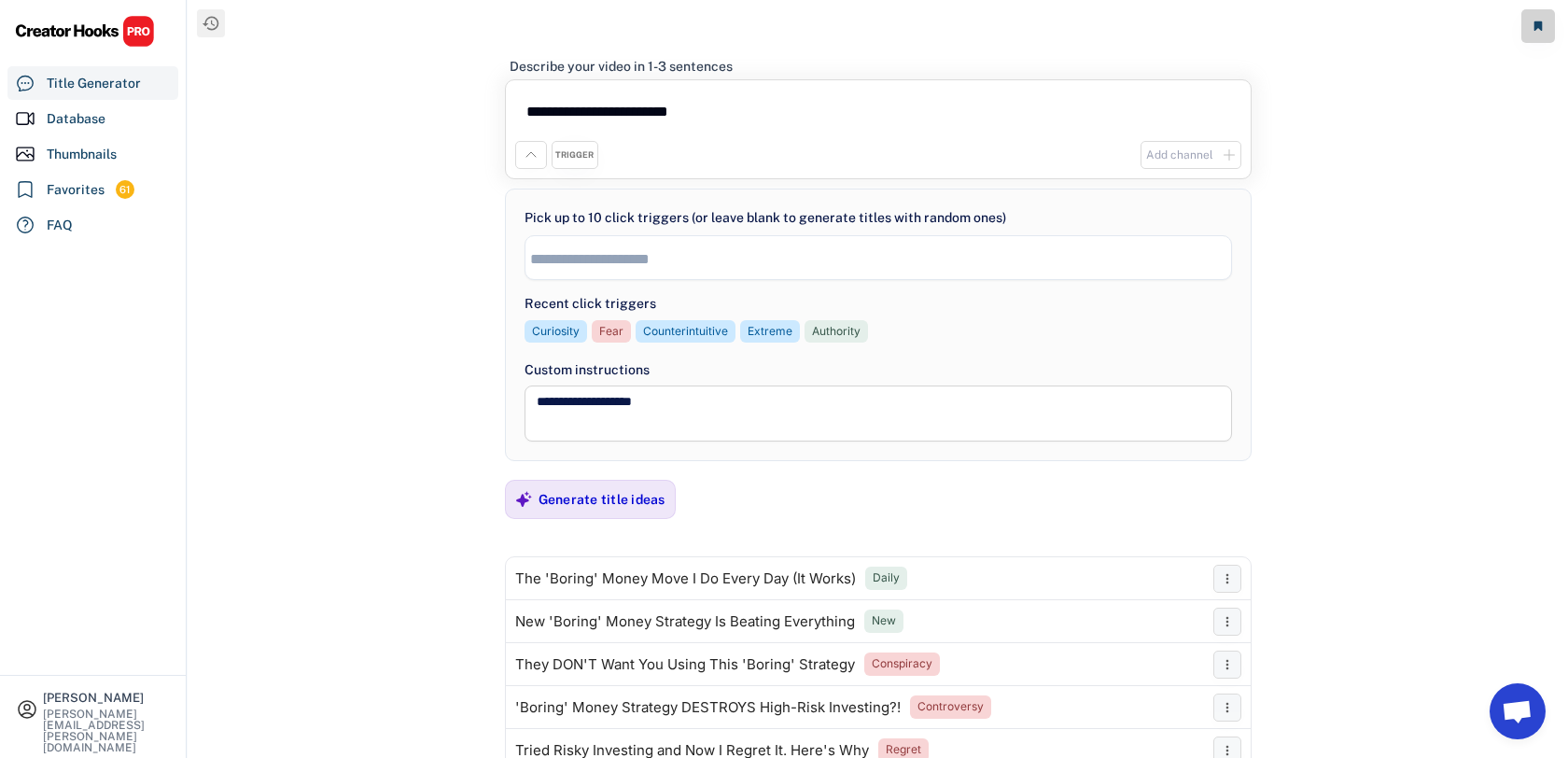 click on "**********" at bounding box center (877, 379) 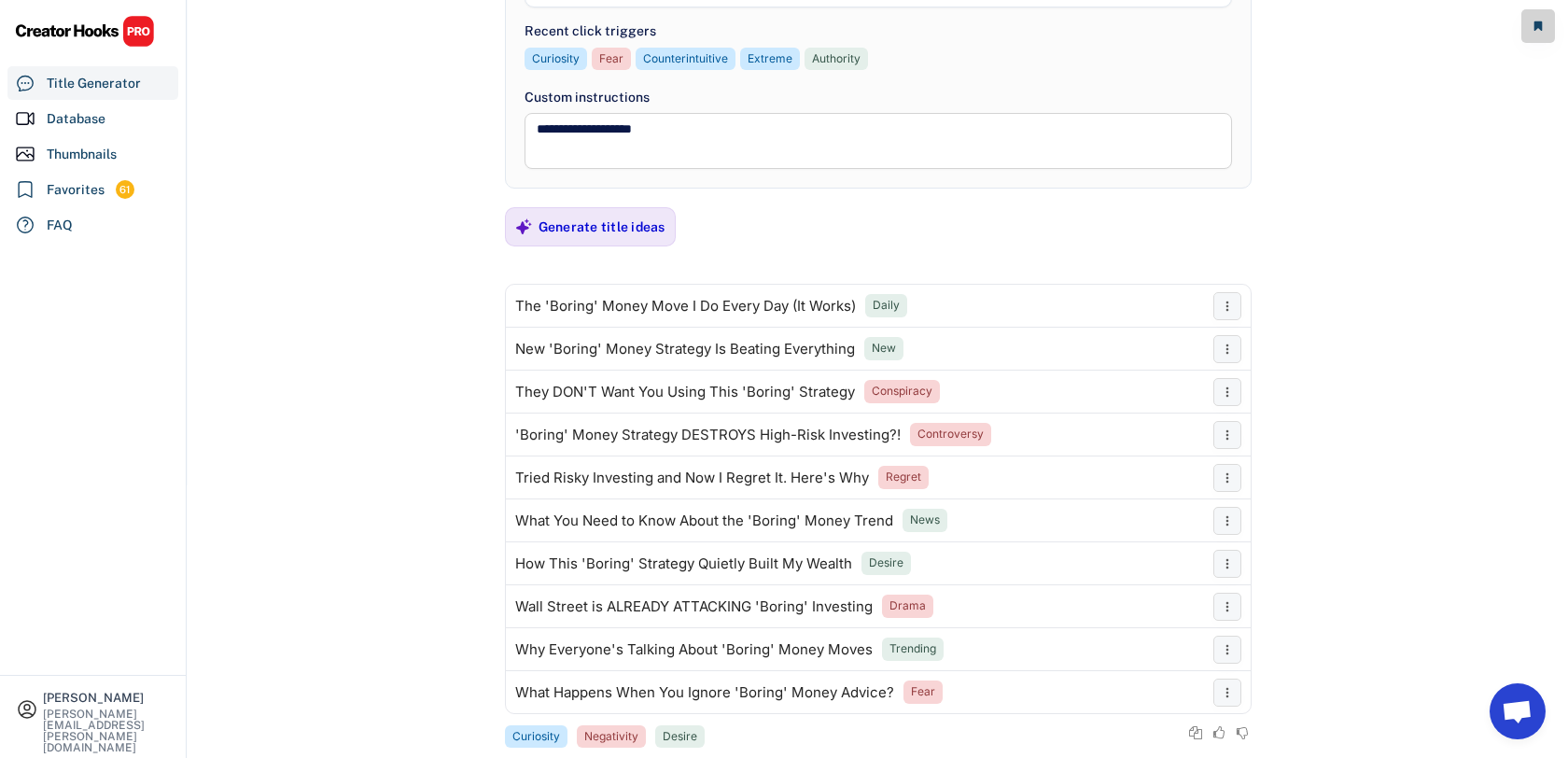 scroll, scrollTop: 311, scrollLeft: 0, axis: vertical 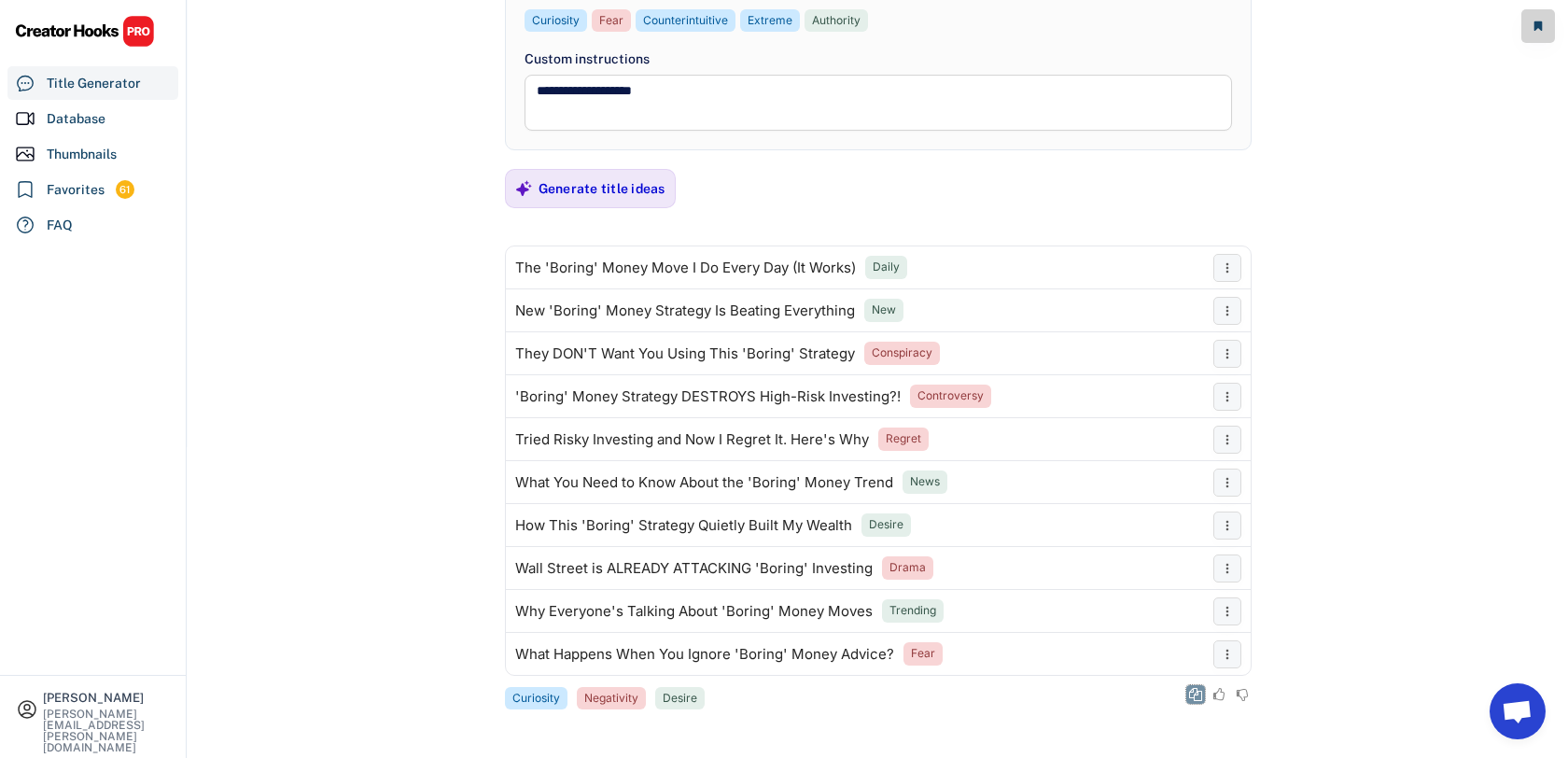 click 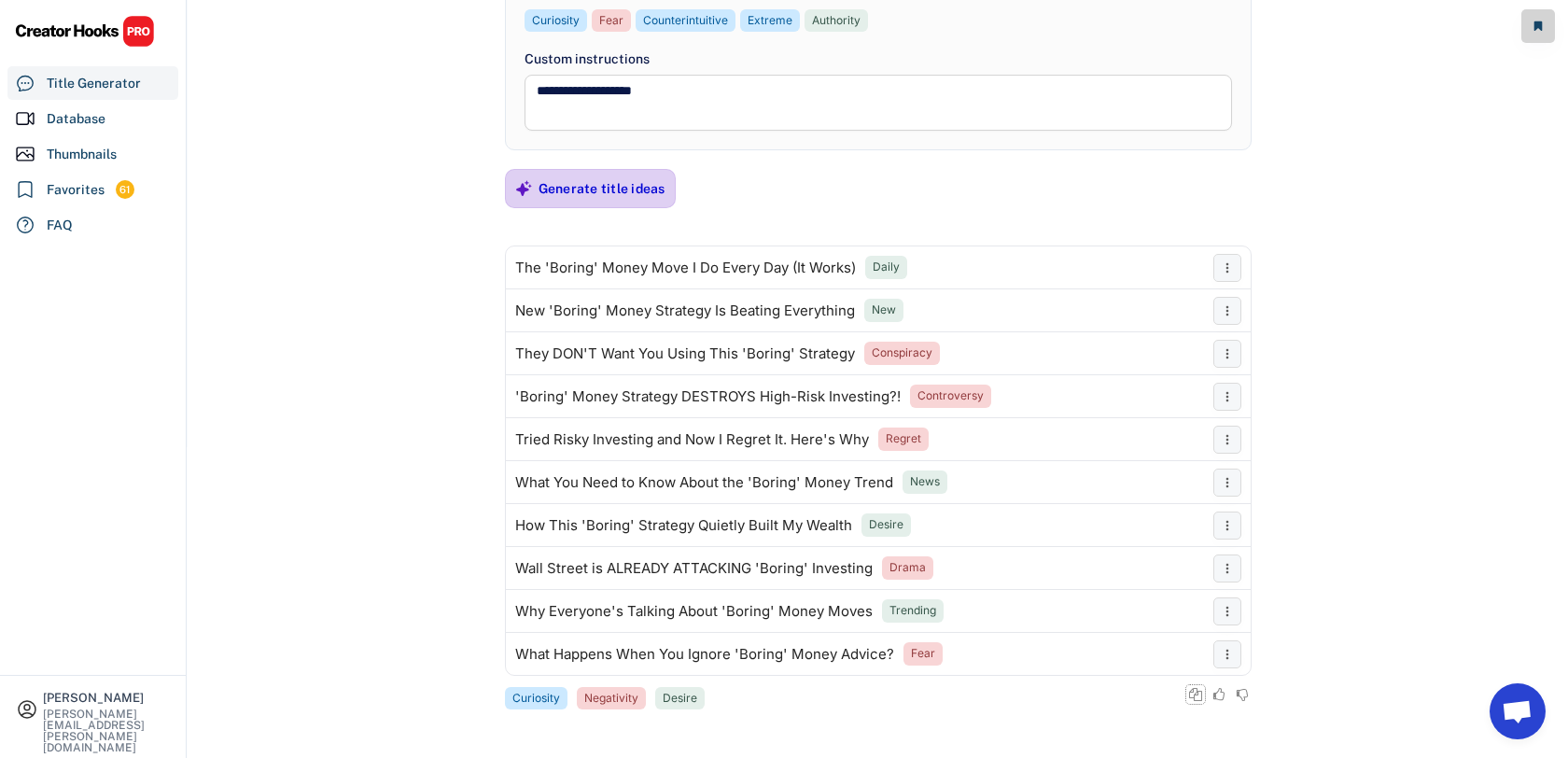 click on "Generate title ideas" at bounding box center (602, 189) 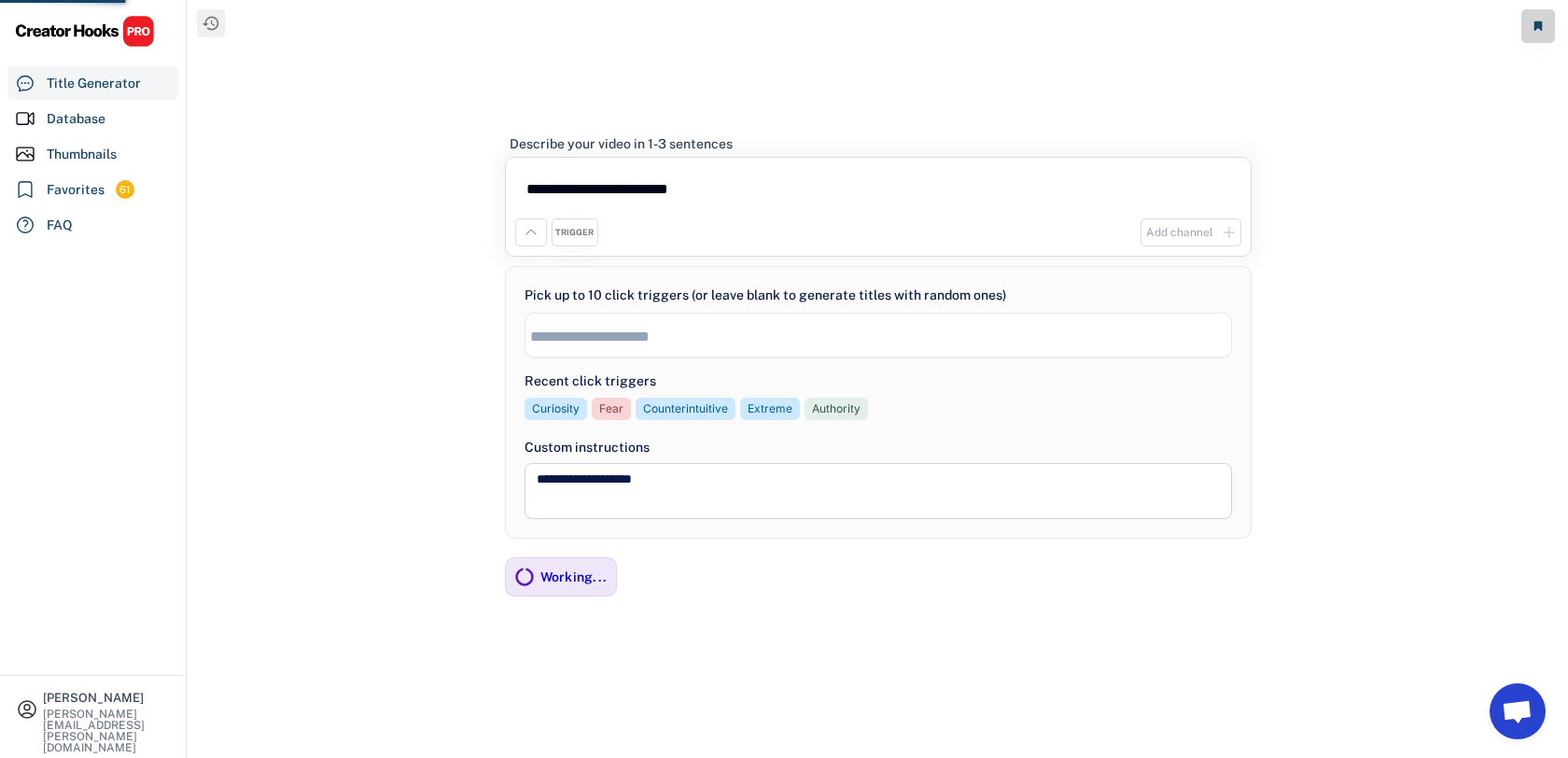 scroll, scrollTop: 0, scrollLeft: 0, axis: both 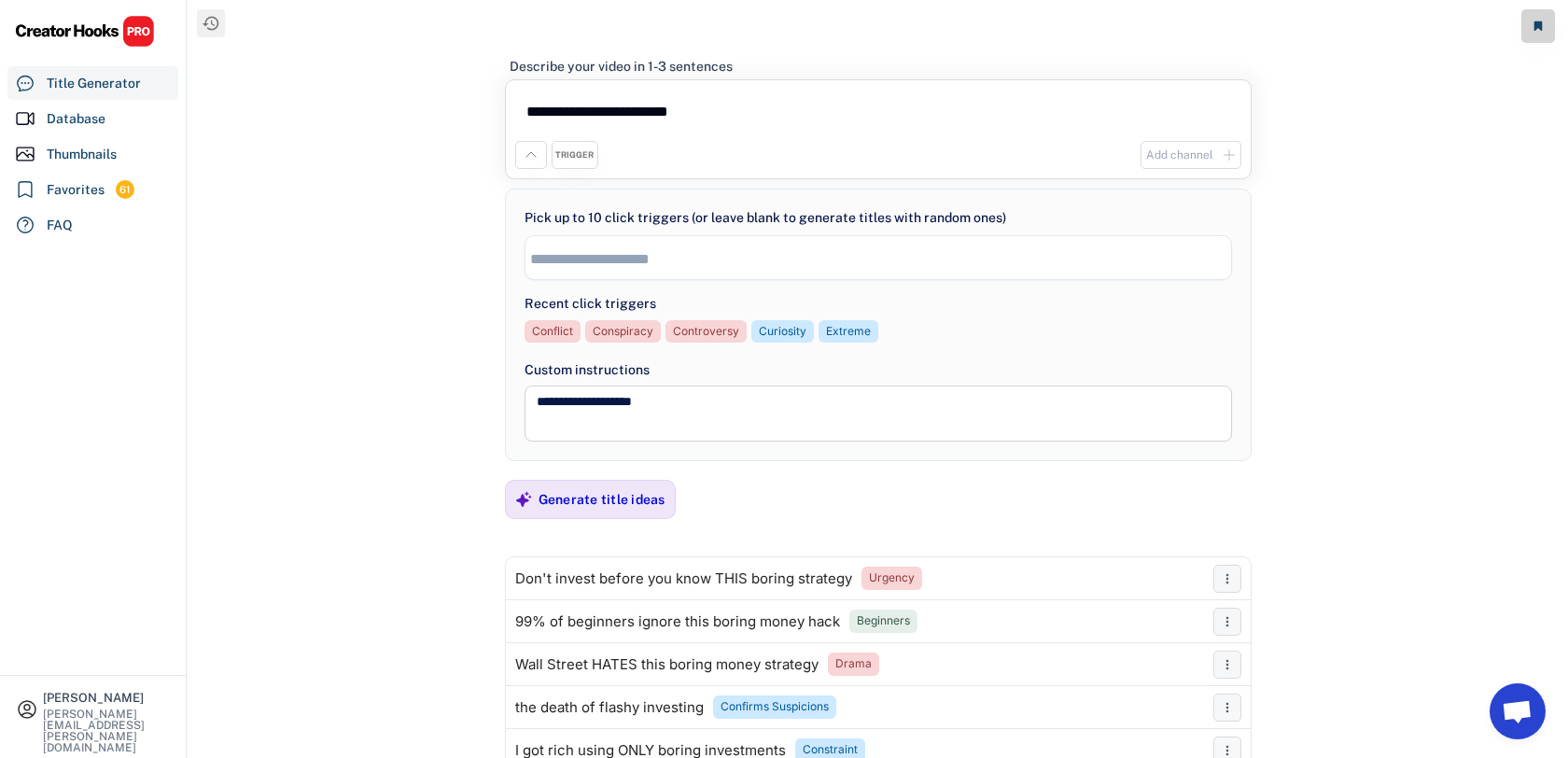 click on "**********" at bounding box center (877, 379) 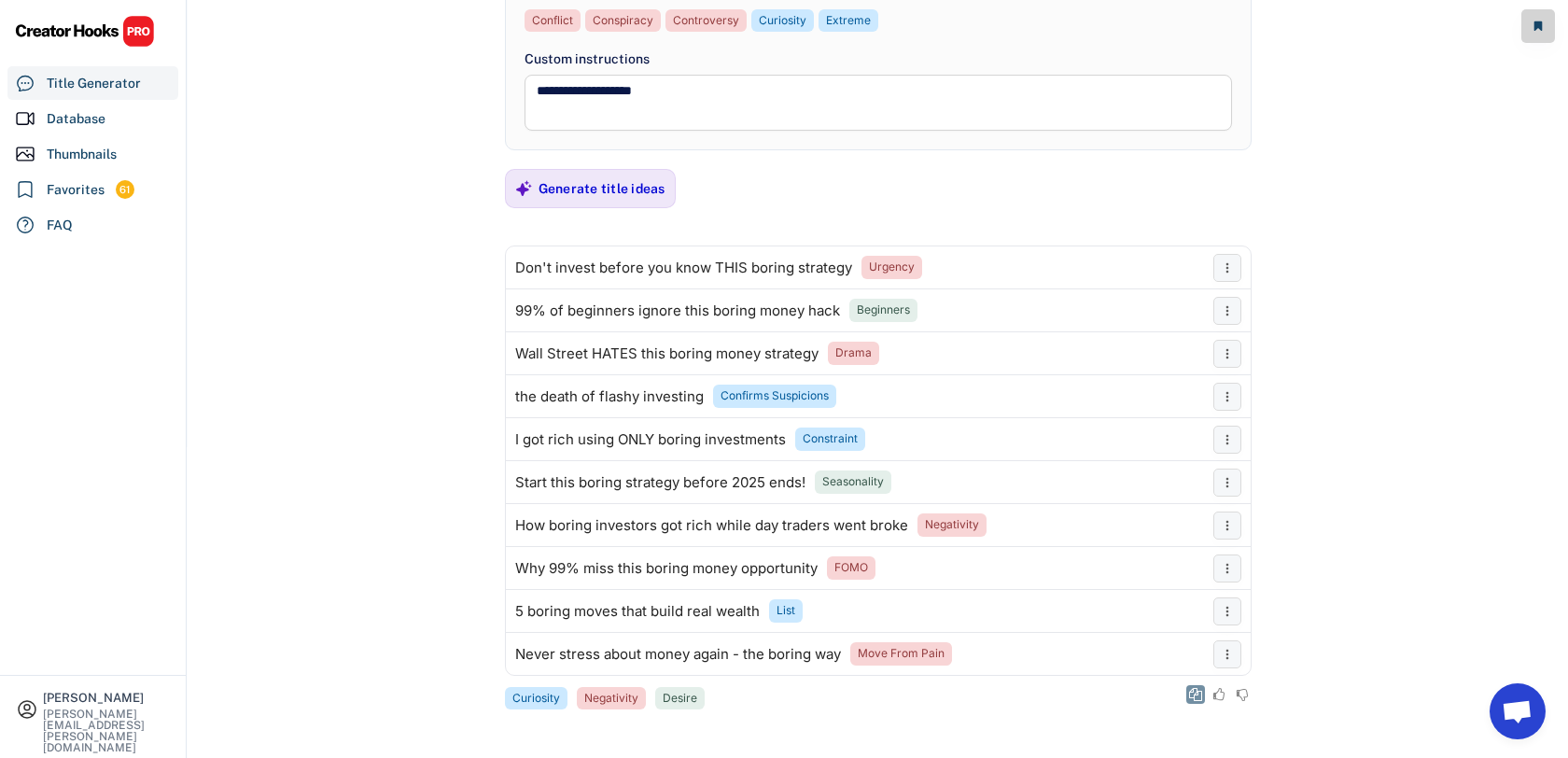click at bounding box center (1196, 695) 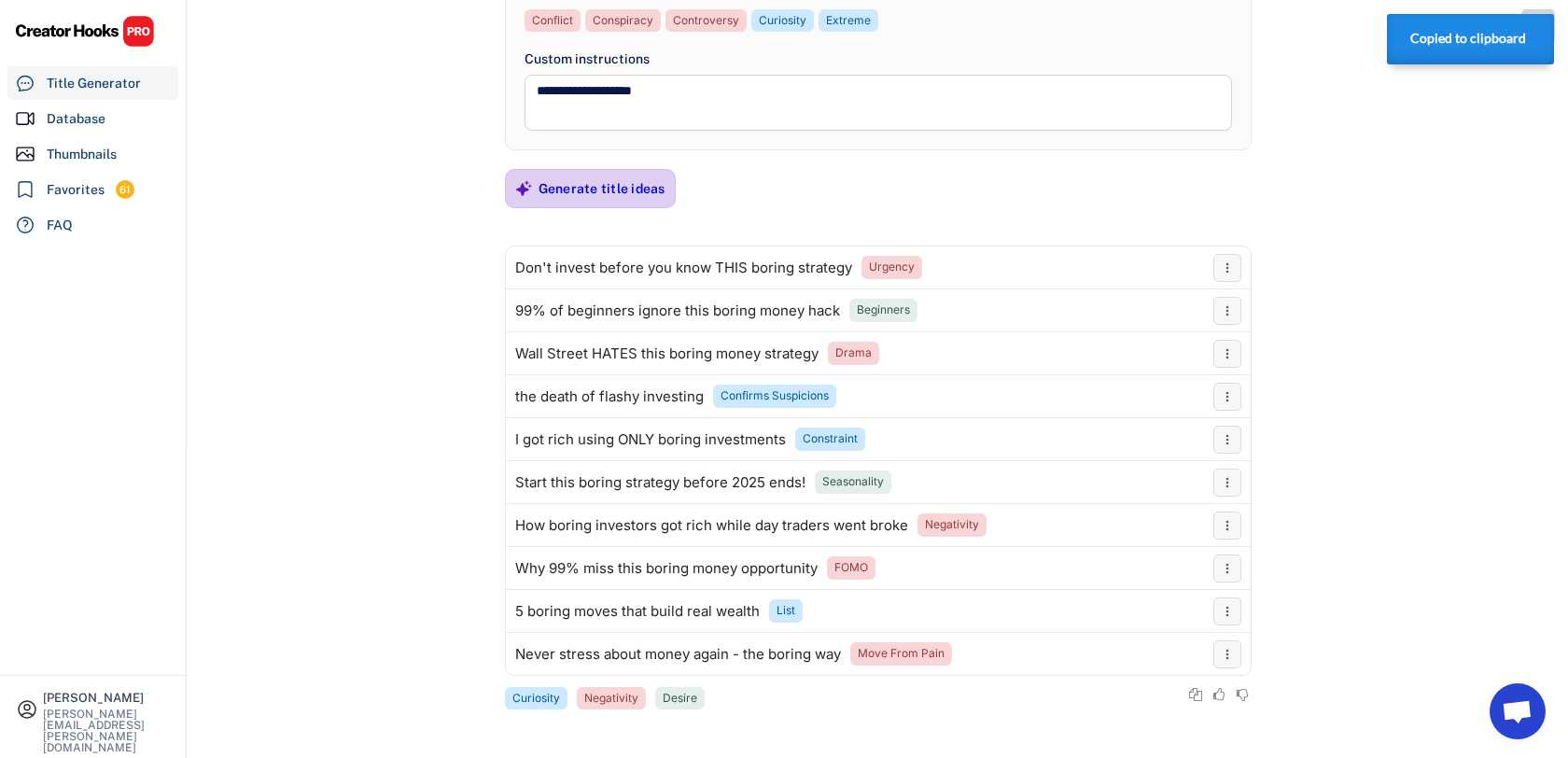 click on "Generate title ideas" at bounding box center [602, 189] 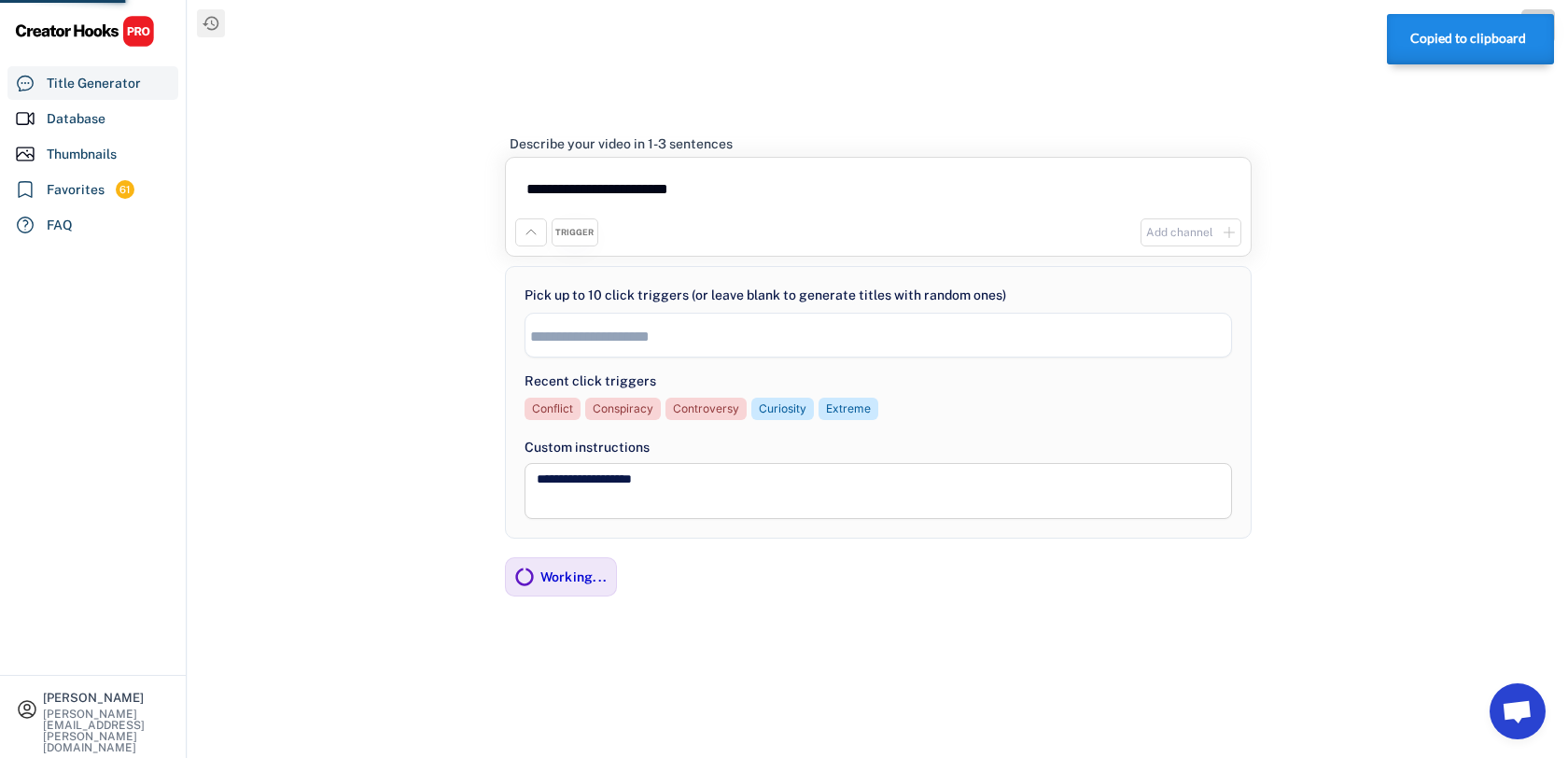 scroll, scrollTop: 0, scrollLeft: 0, axis: both 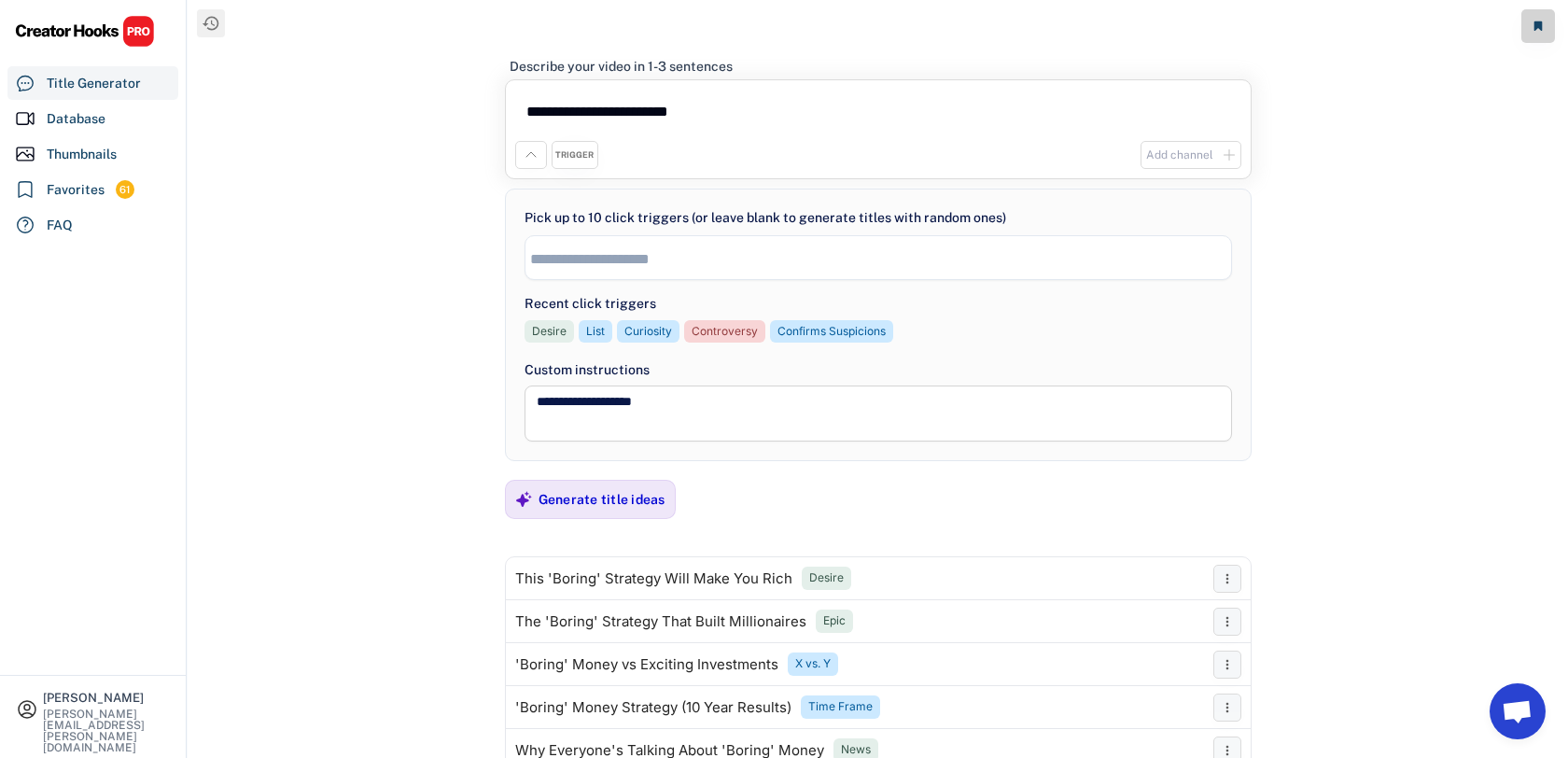 click on "**********" at bounding box center [878, 115] 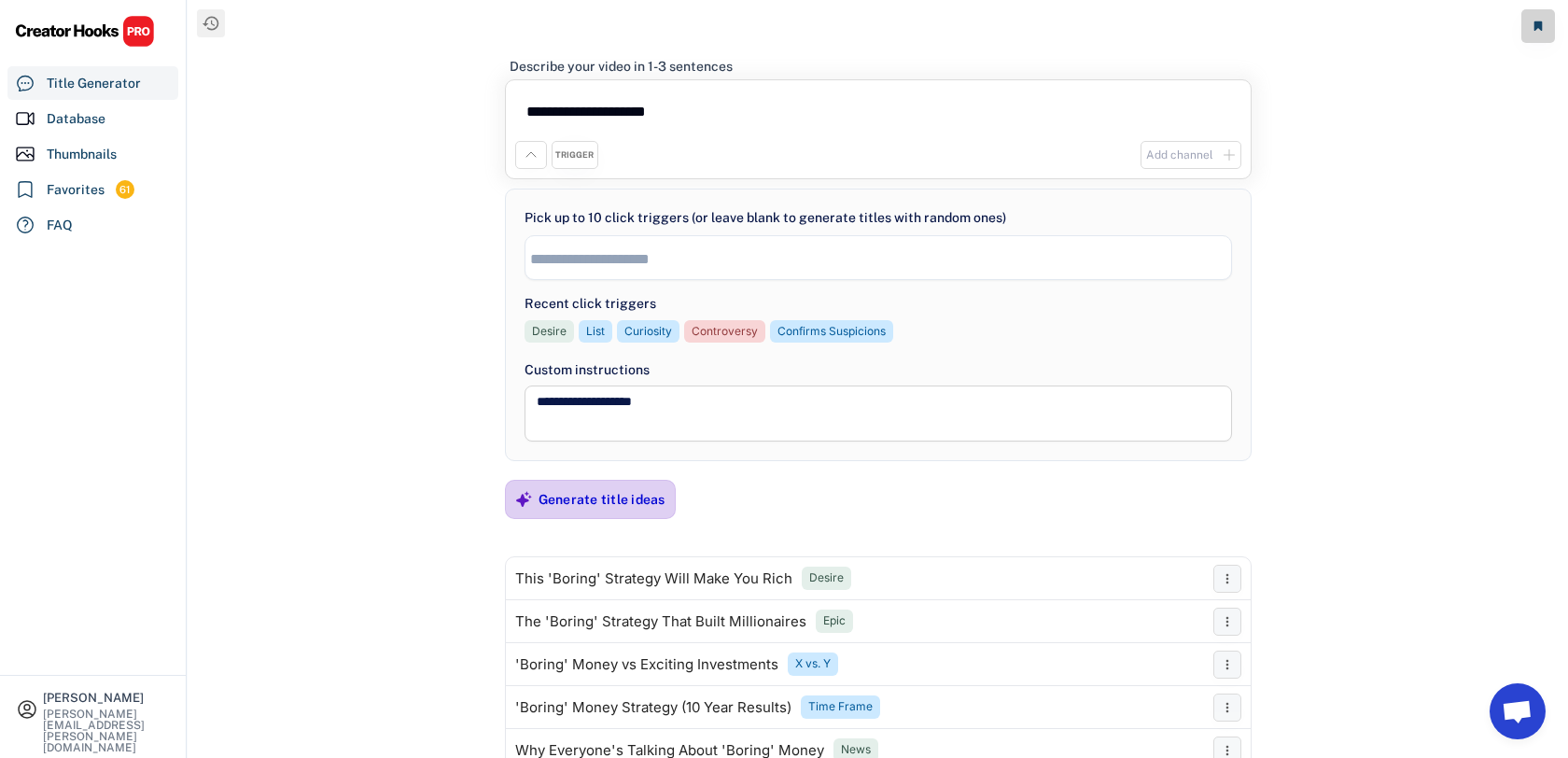 type on "**********" 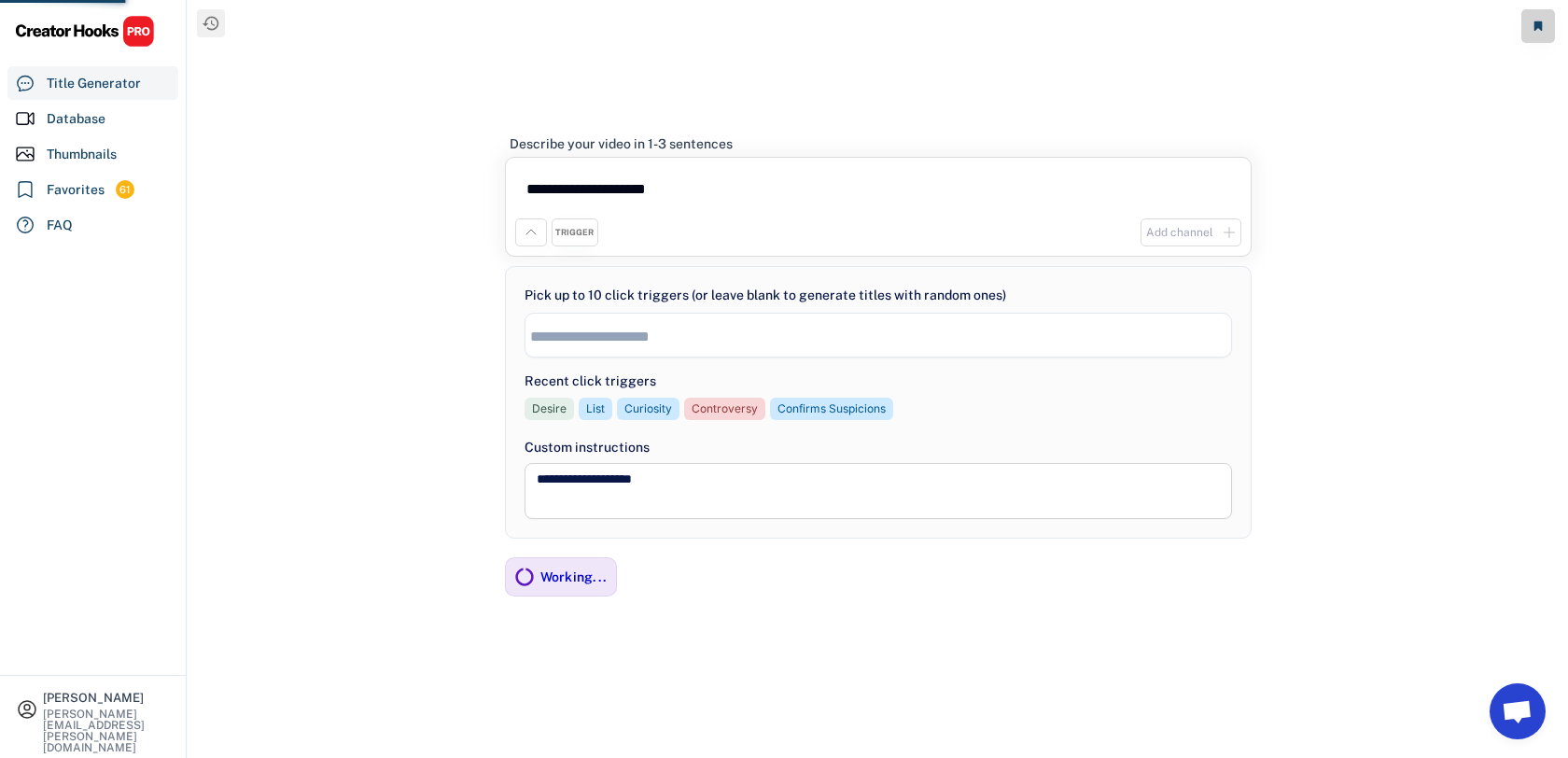 click on "**********" at bounding box center [877, 379] 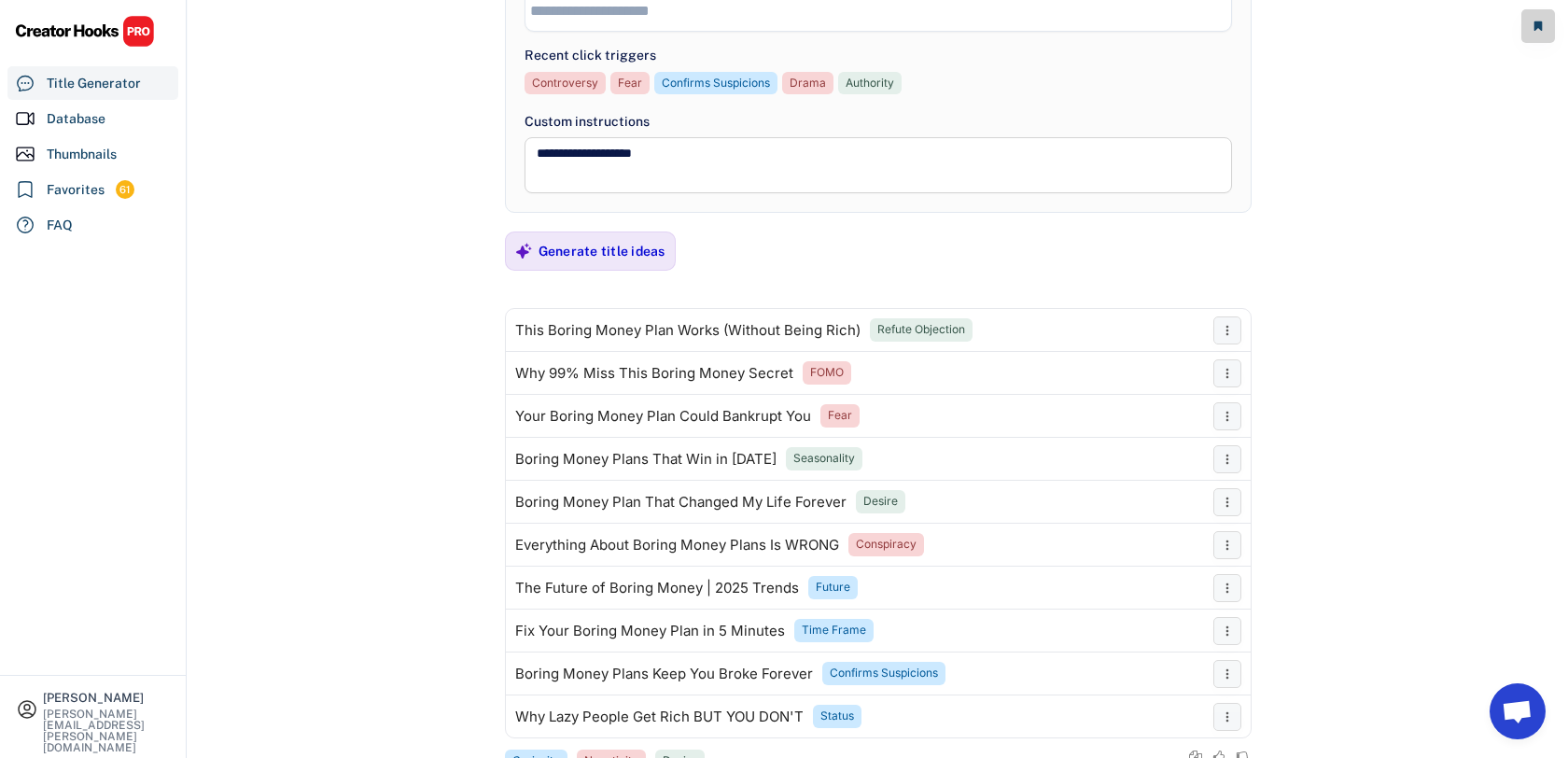 scroll, scrollTop: 311, scrollLeft: 0, axis: vertical 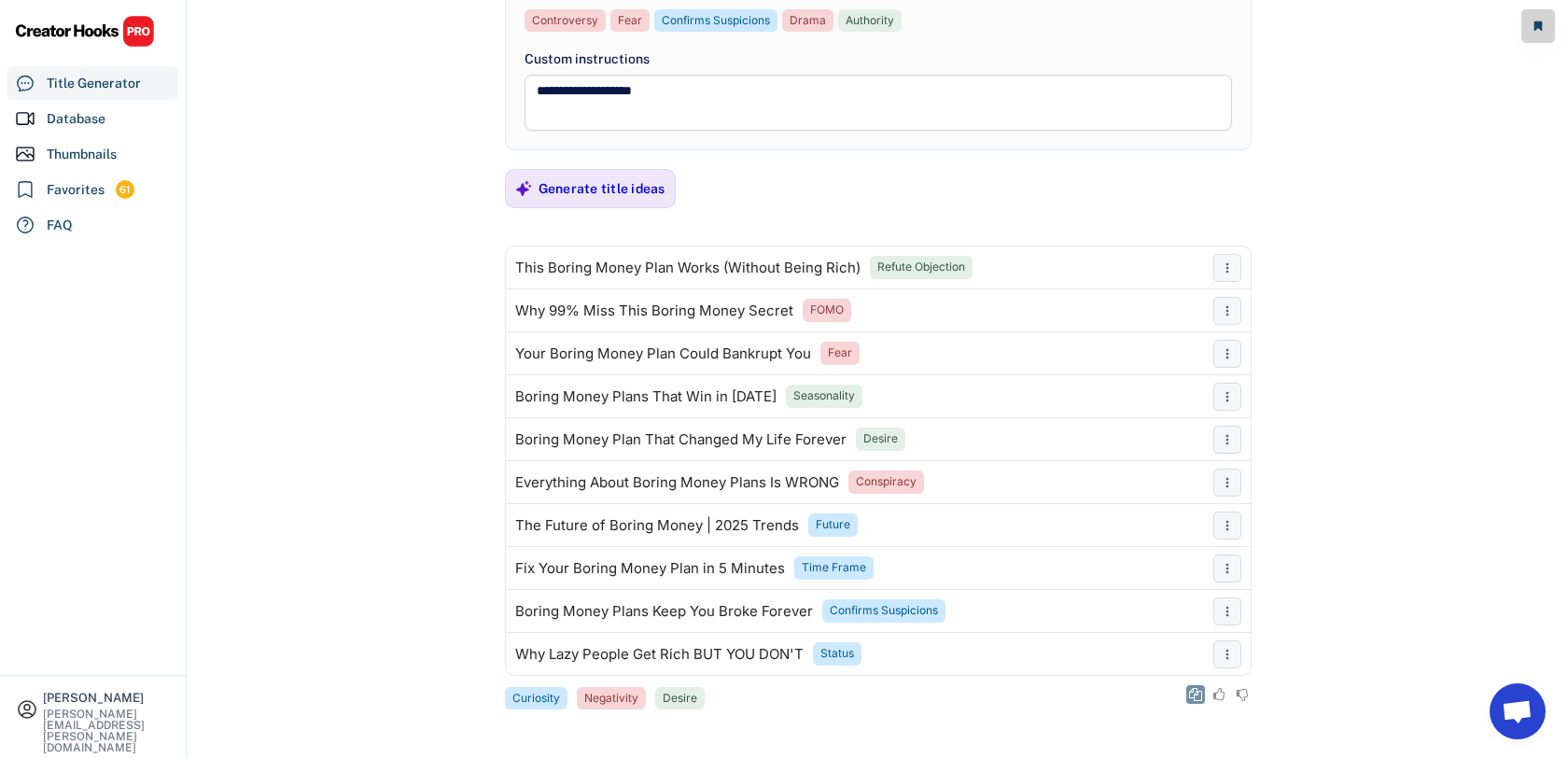 click 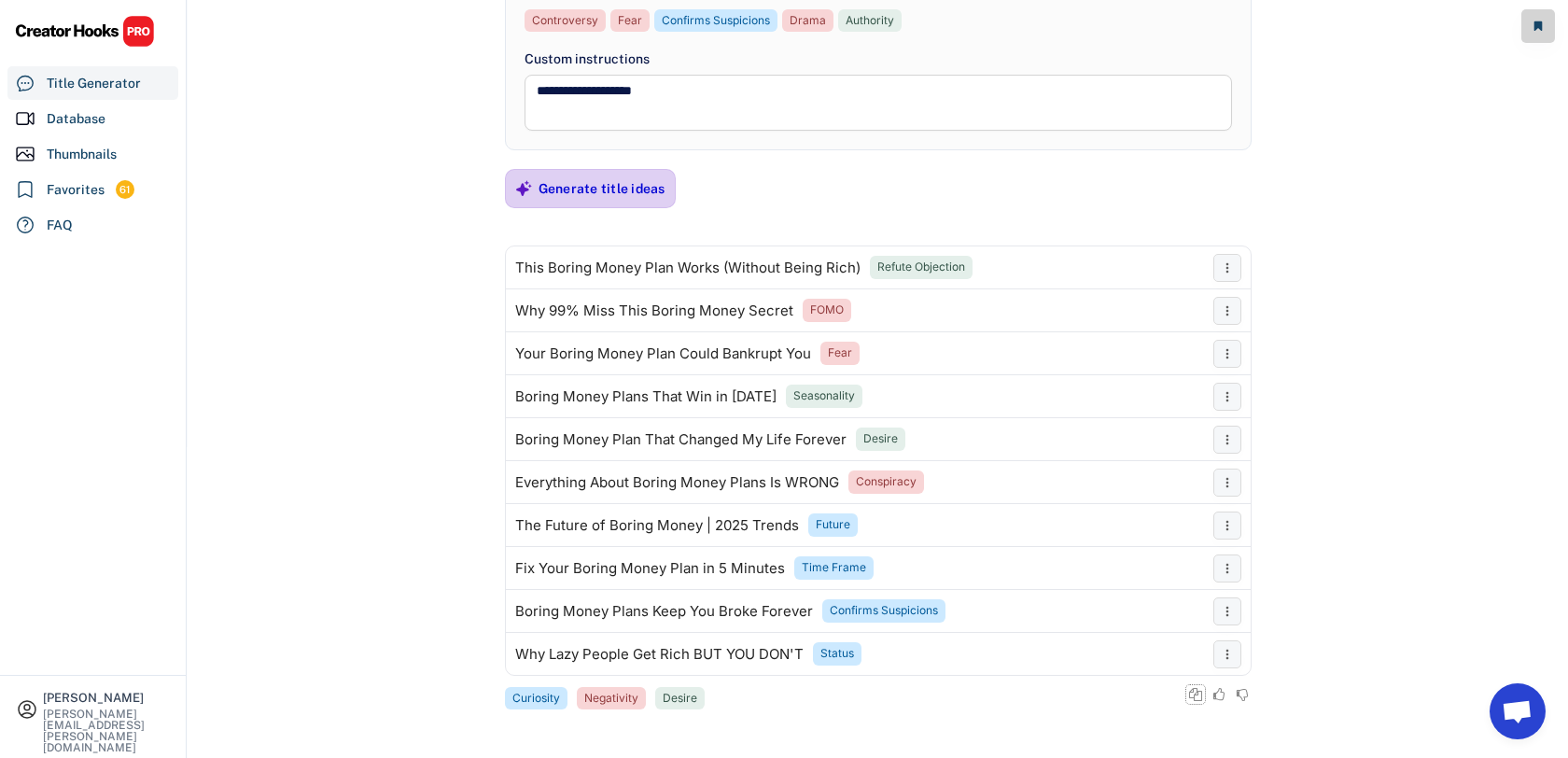 click on "Generate title ideas" at bounding box center [602, 189] 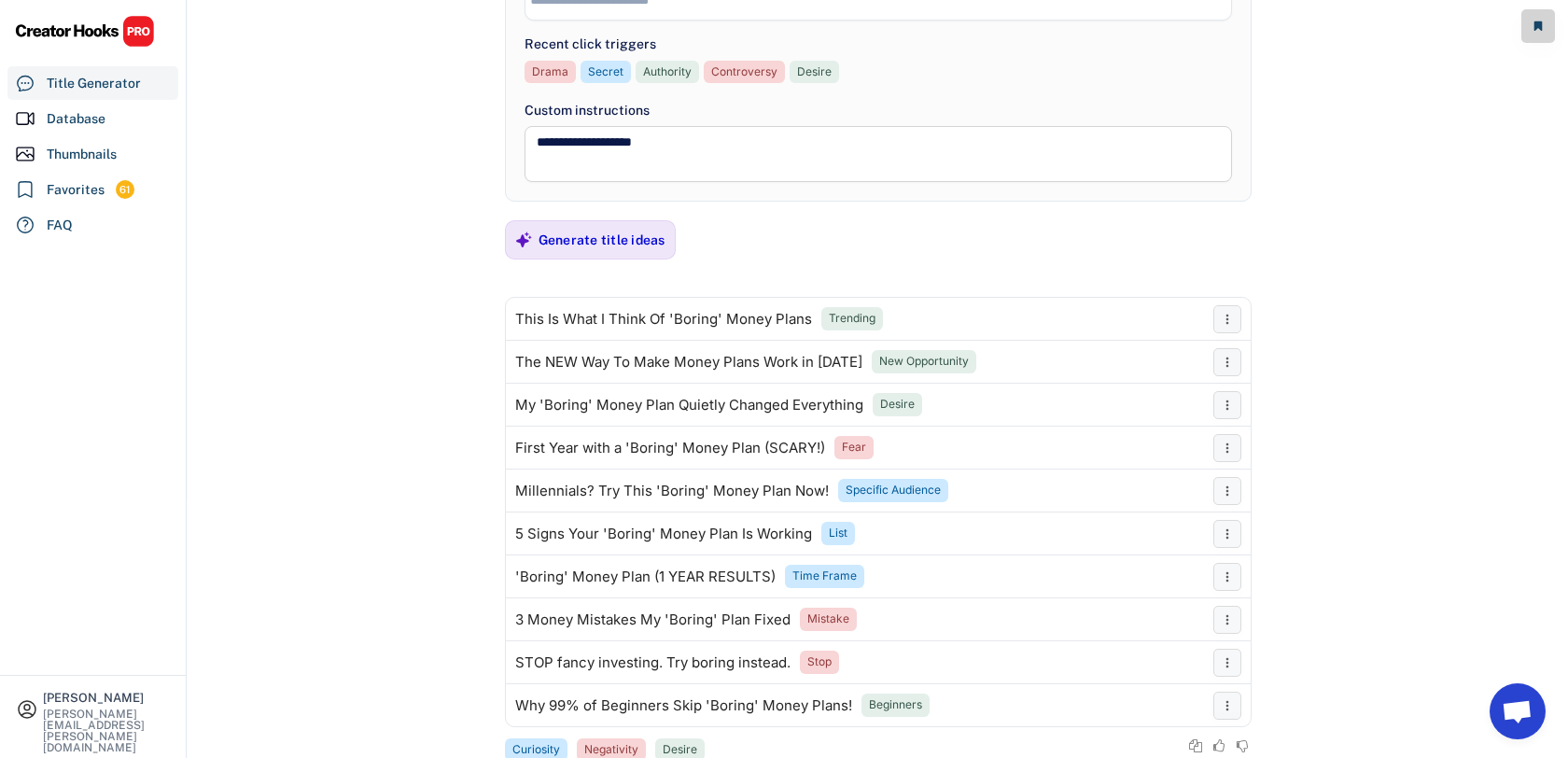 scroll, scrollTop: 311, scrollLeft: 0, axis: vertical 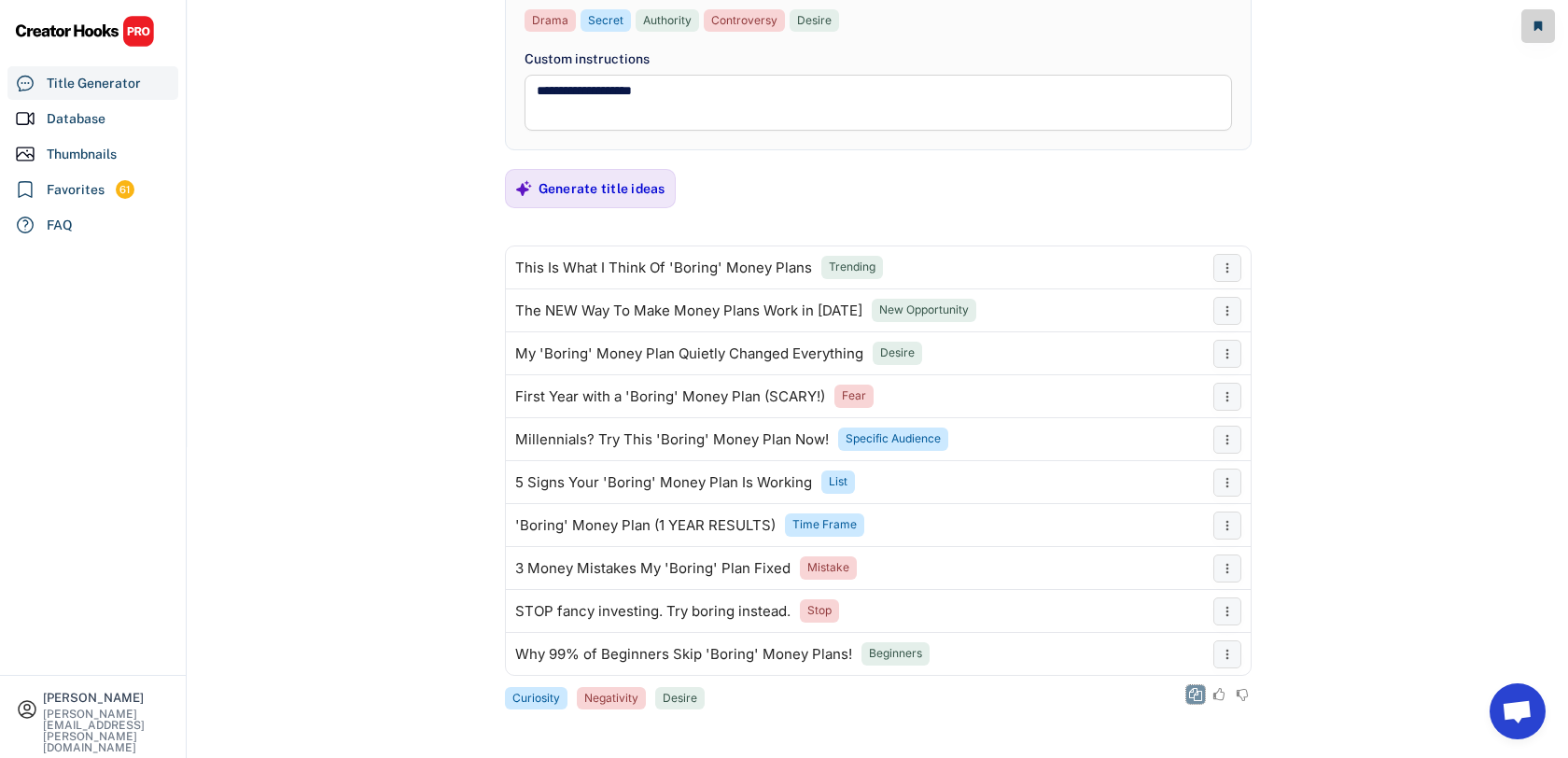 click 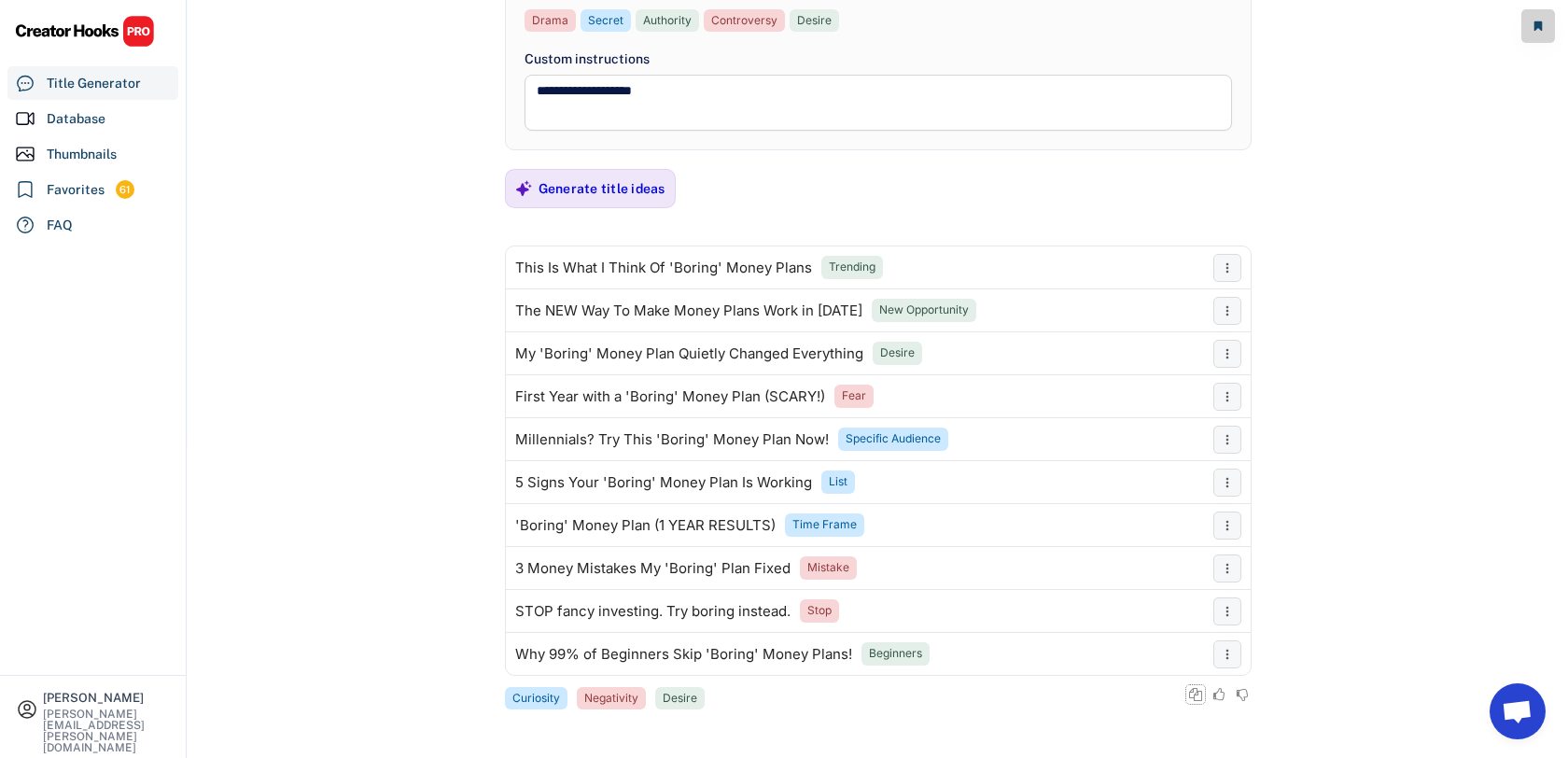 click on "**********" at bounding box center [877, 68] 